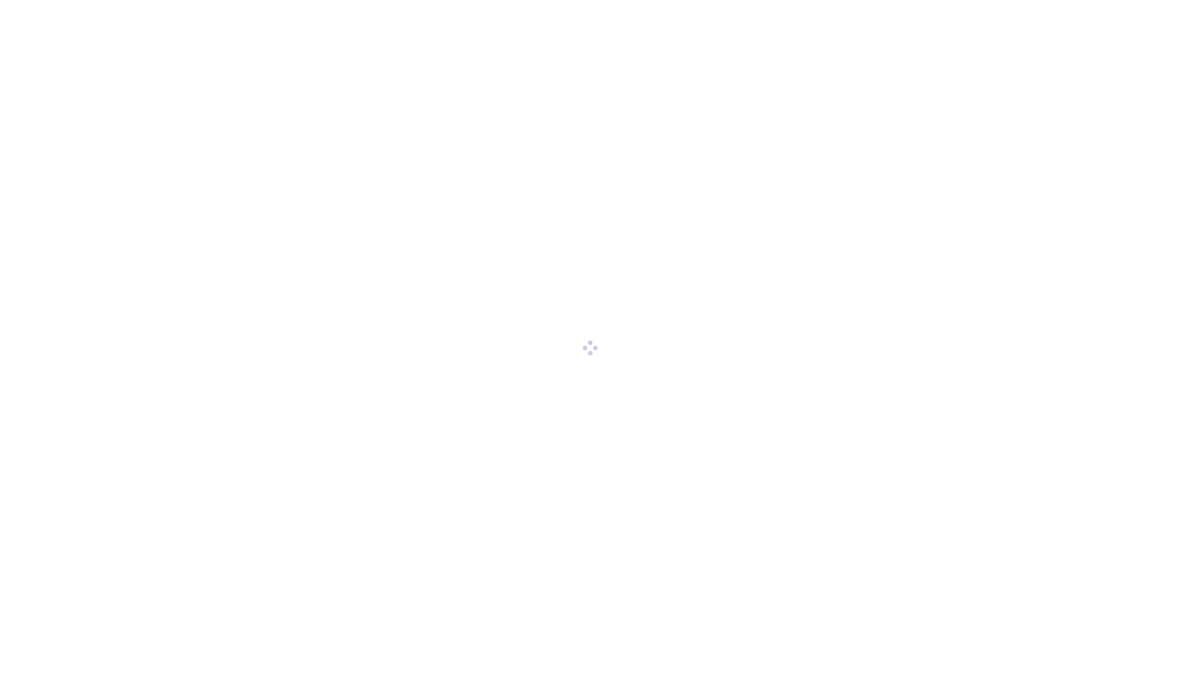scroll, scrollTop: 0, scrollLeft: 0, axis: both 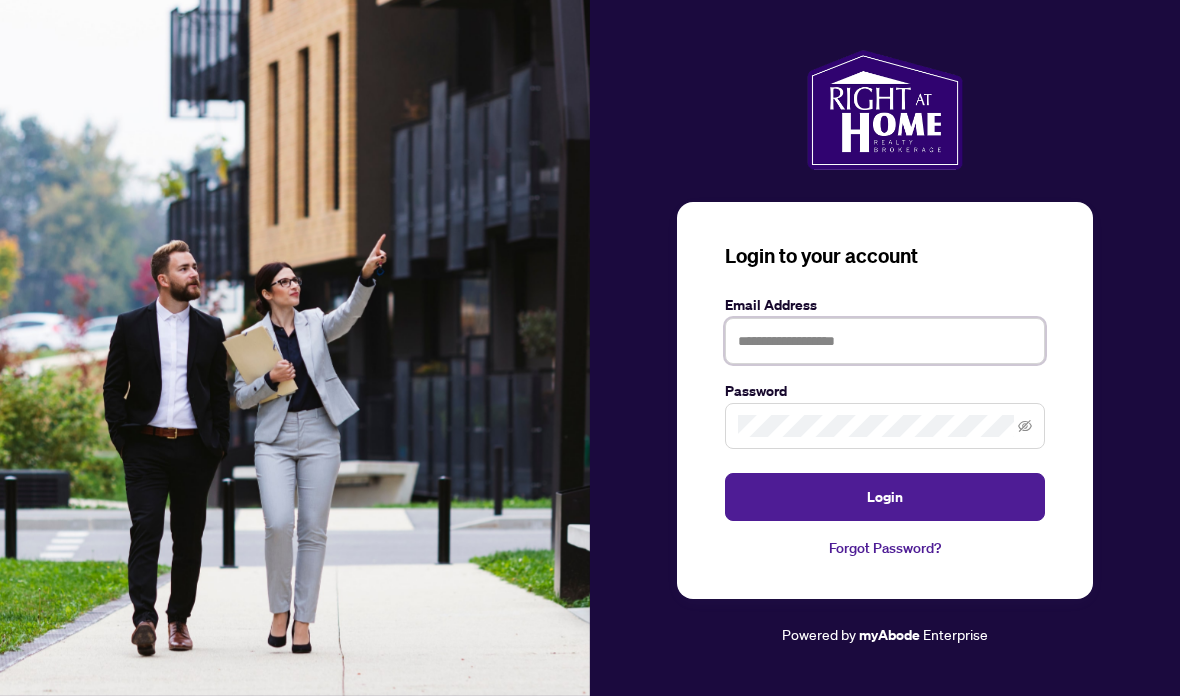click at bounding box center [885, 341] 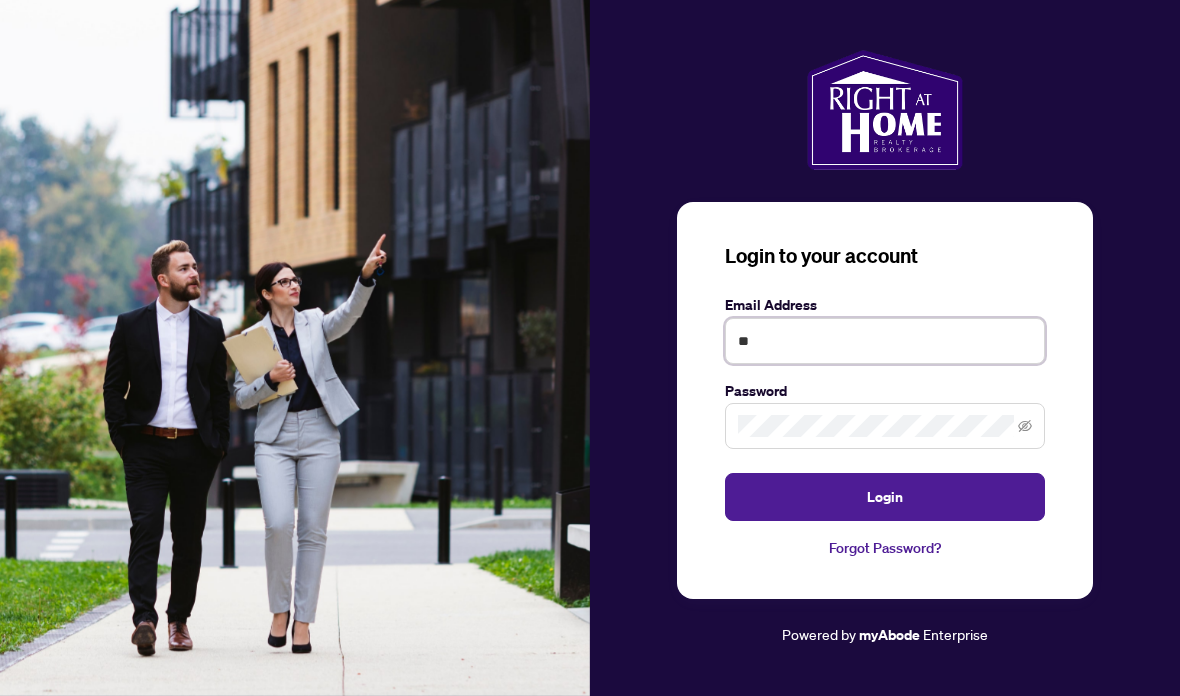 type on "*" 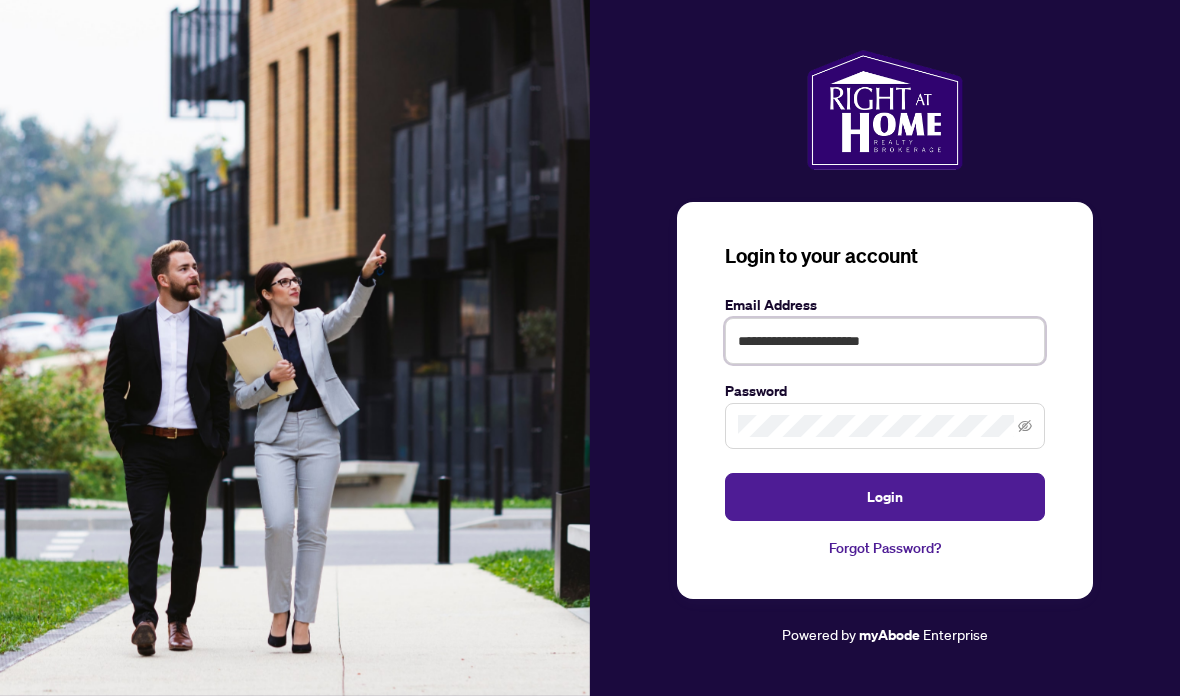 type on "**********" 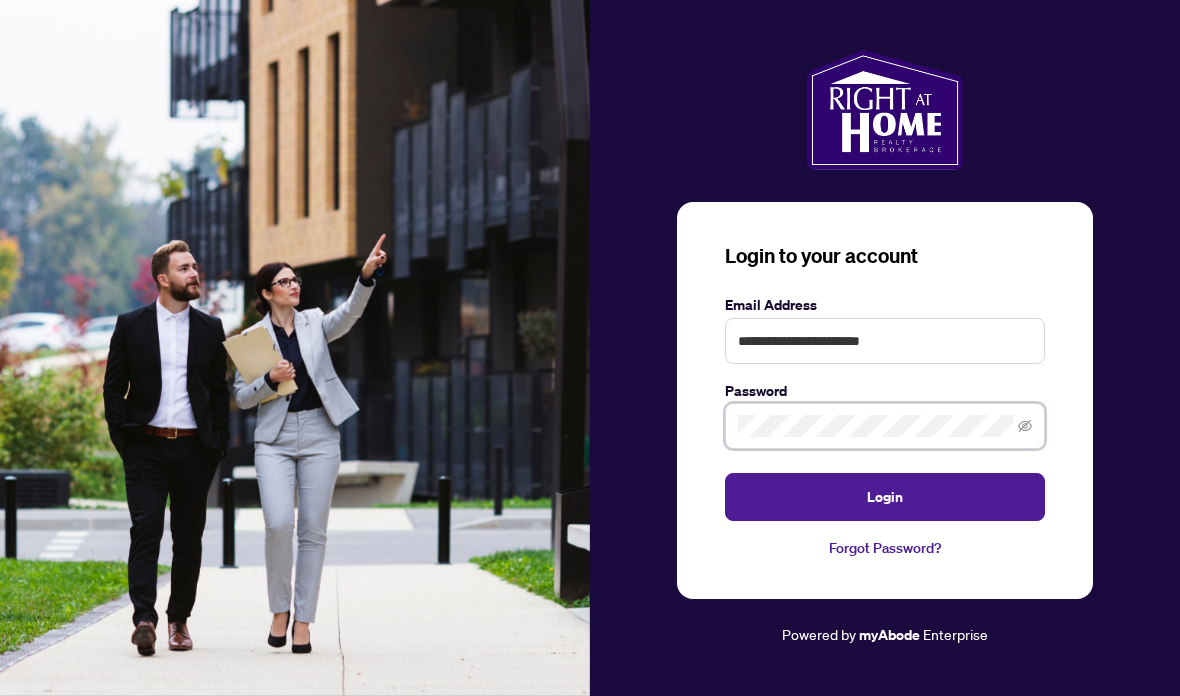 click on "Login" at bounding box center (885, 497) 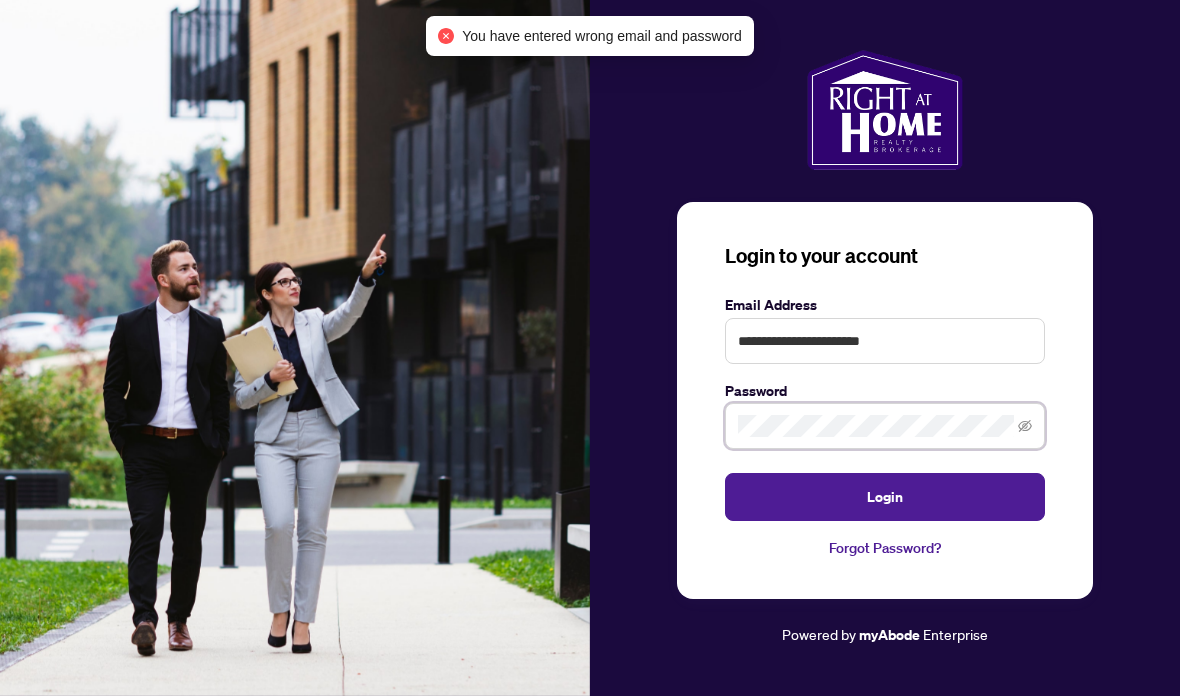 click on "Login" at bounding box center (885, 497) 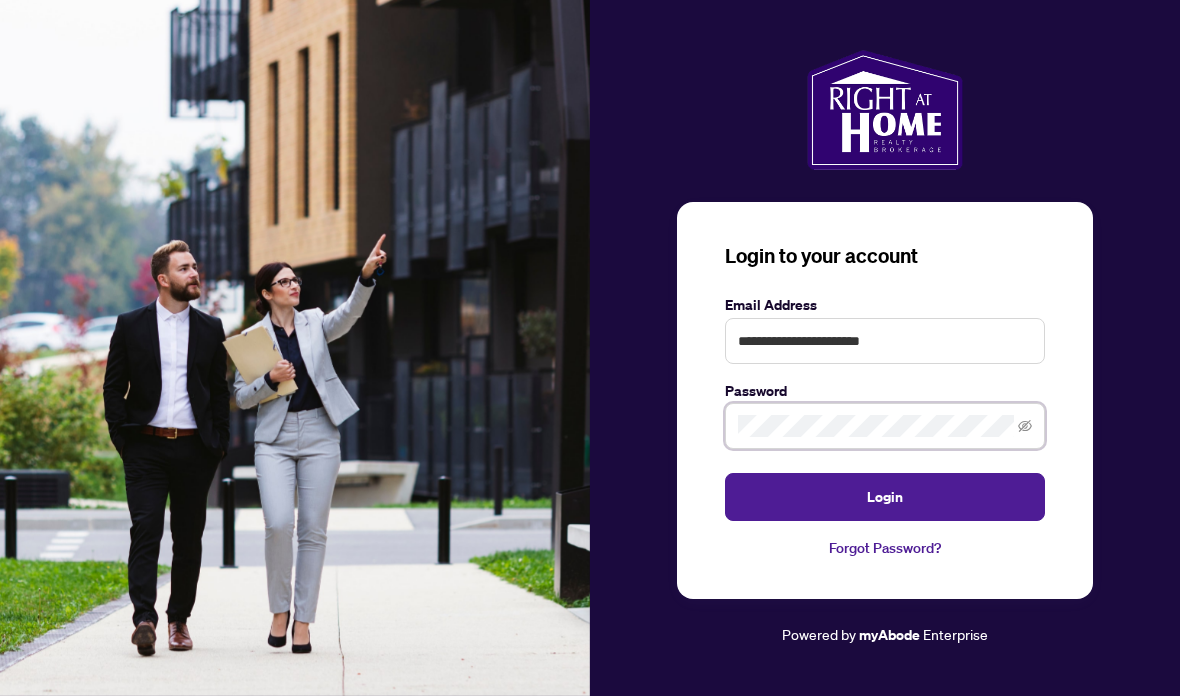 click on "Login" at bounding box center (885, 497) 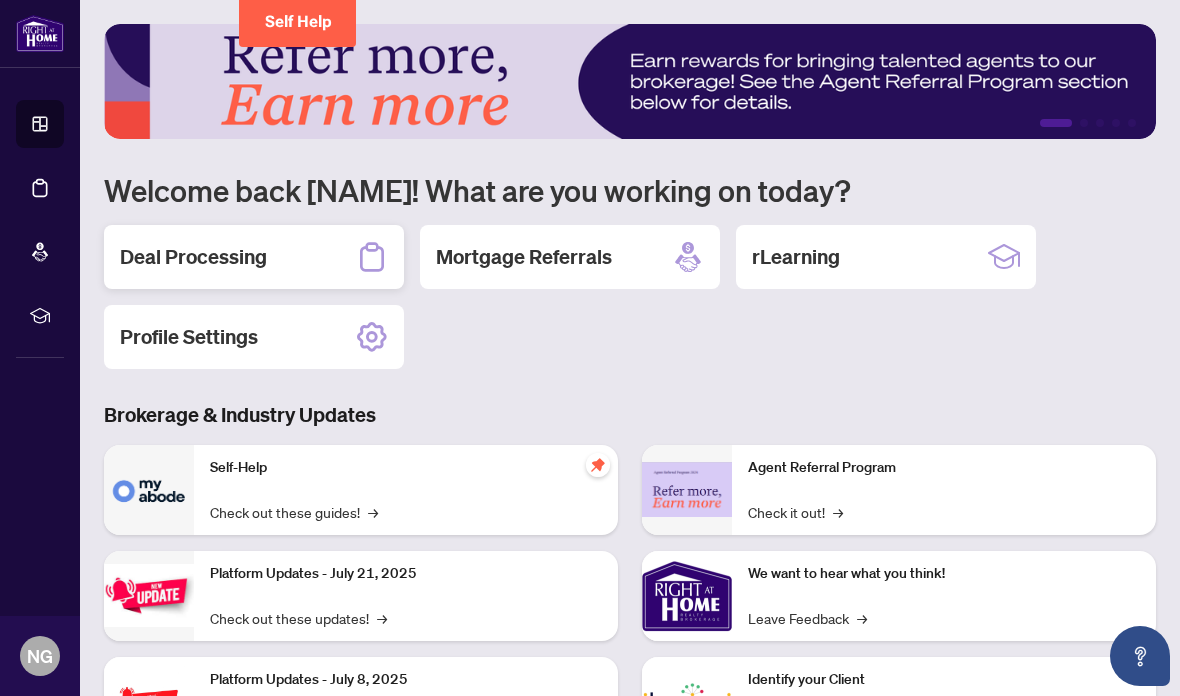 click on "Deal Processing" at bounding box center [193, 257] 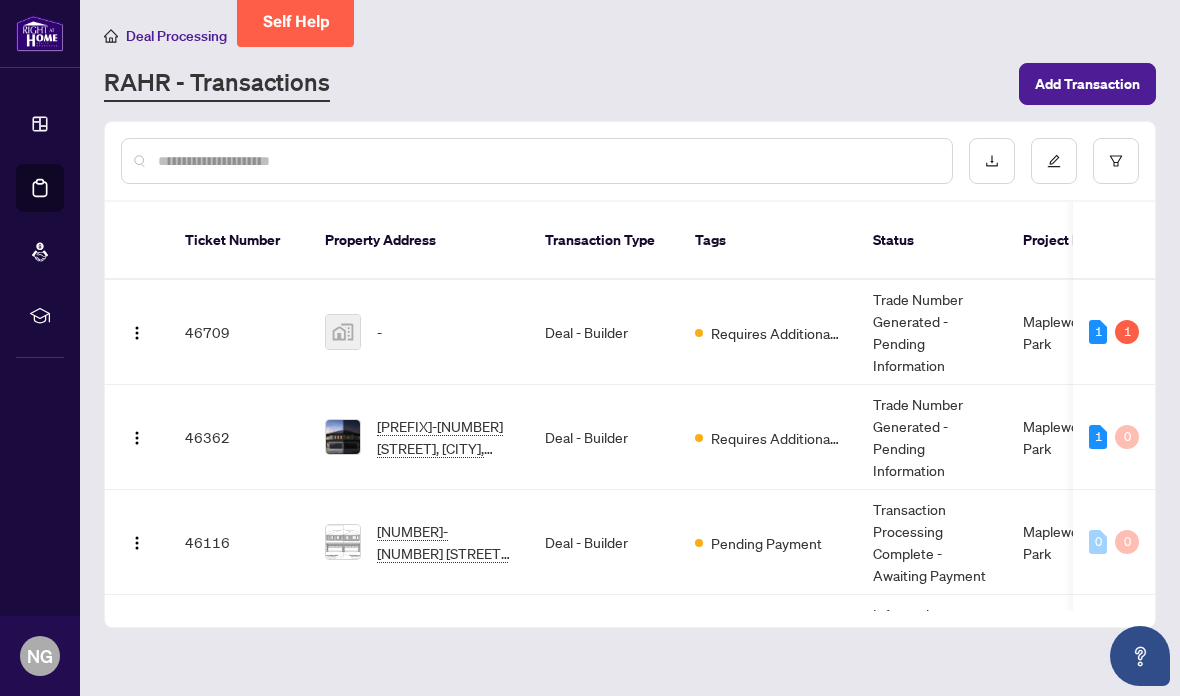 scroll, scrollTop: 52, scrollLeft: 5, axis: both 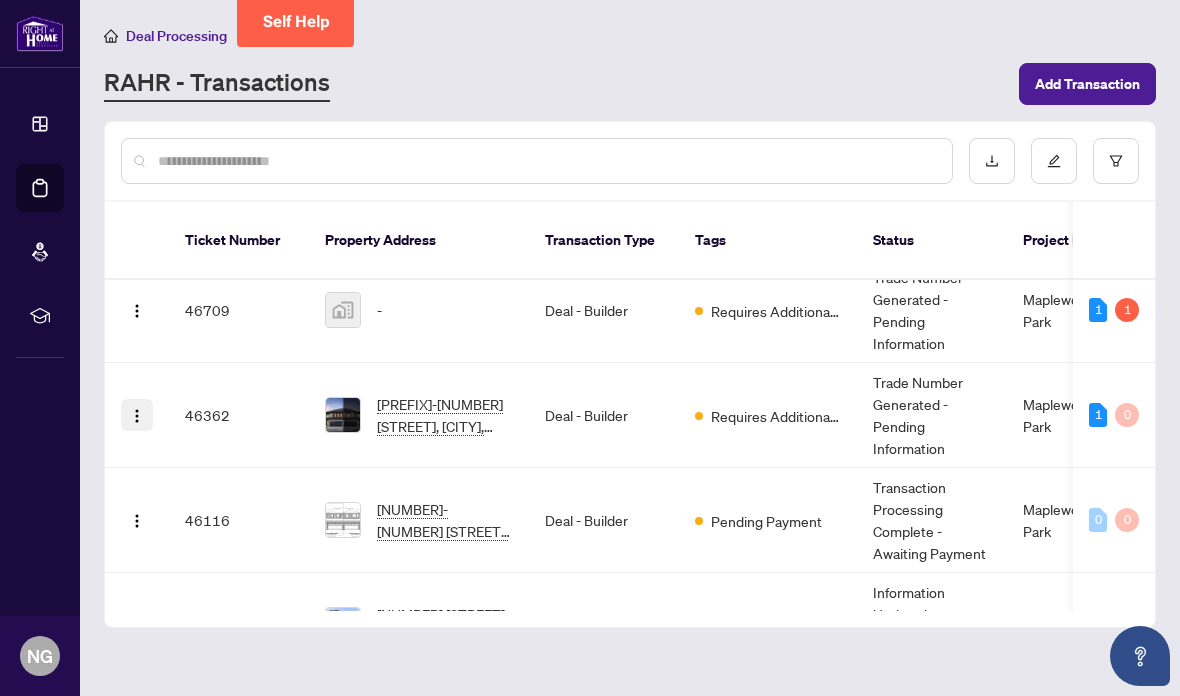 click at bounding box center [137, 416] 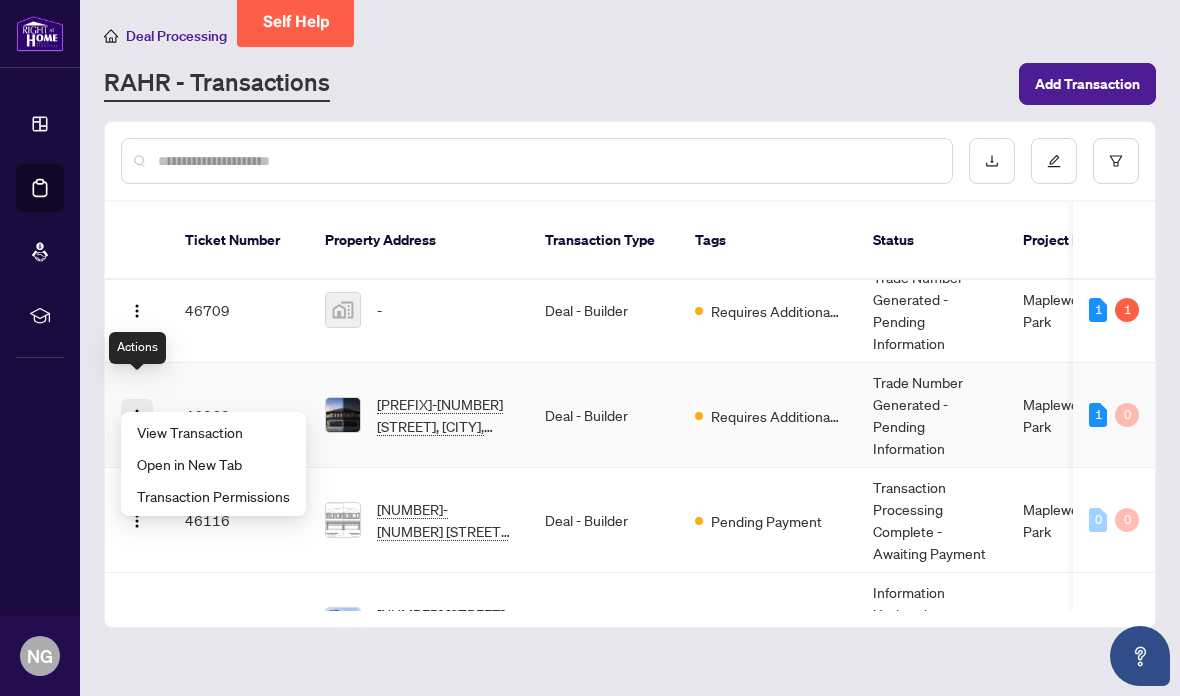 click at bounding box center [137, 415] 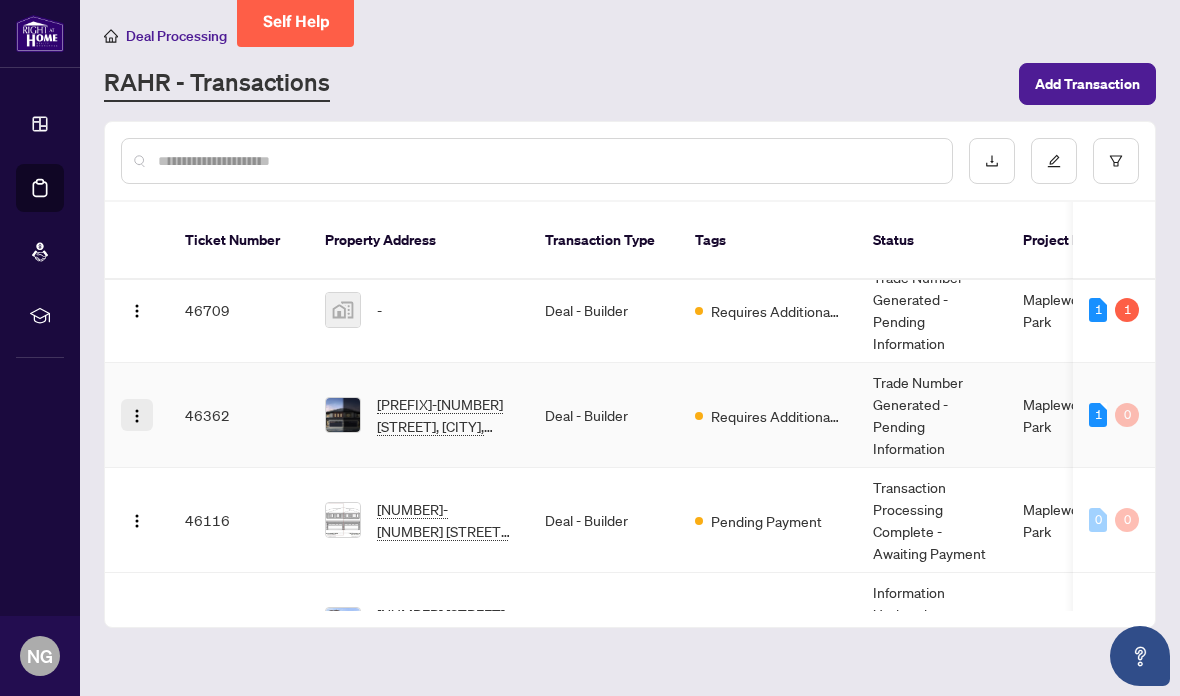 click at bounding box center [137, 416] 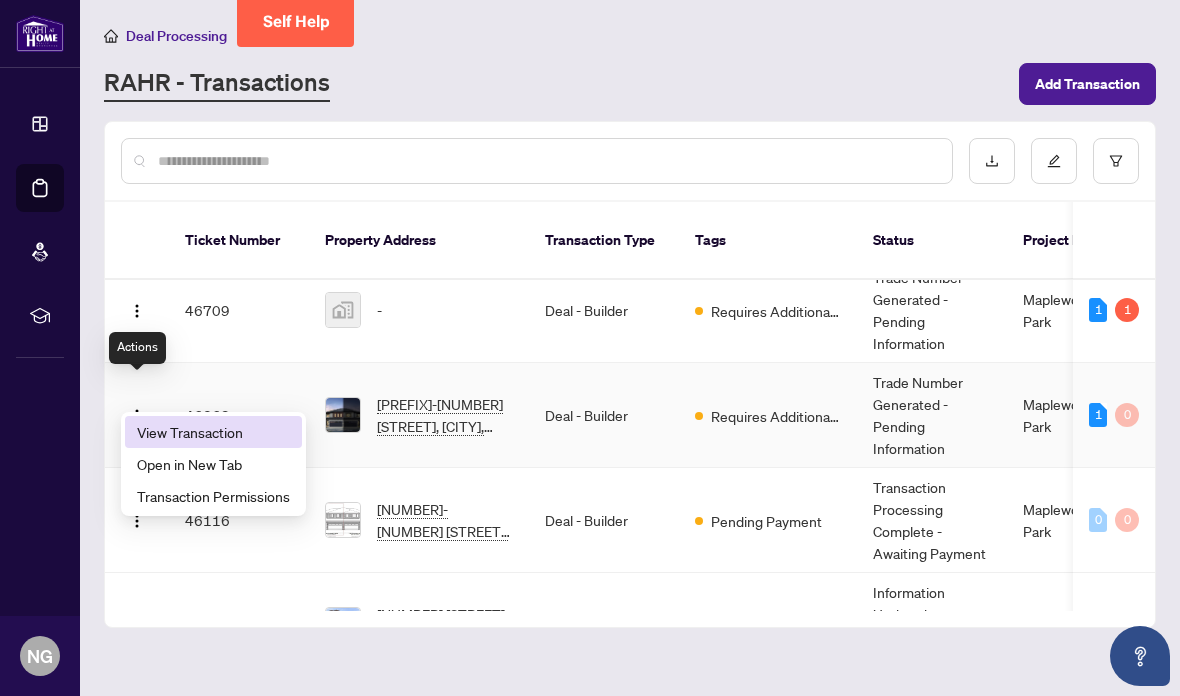 click on "View Transaction" at bounding box center (213, 432) 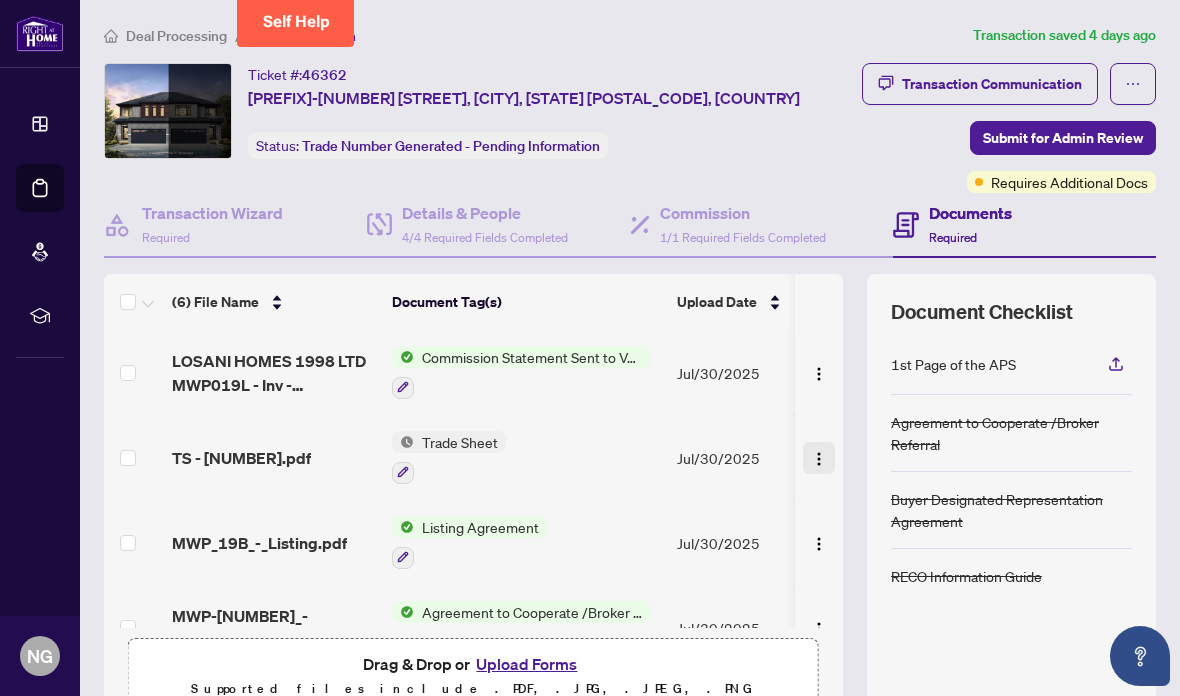 click at bounding box center (819, 459) 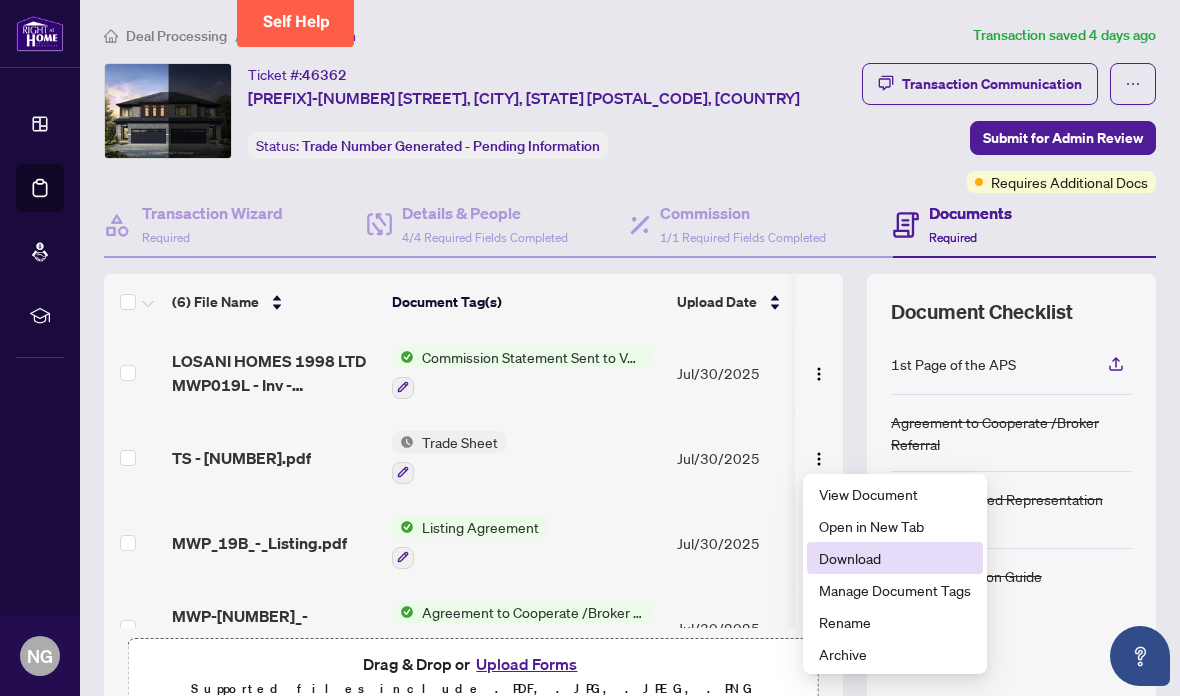 click on "Download" at bounding box center (895, 558) 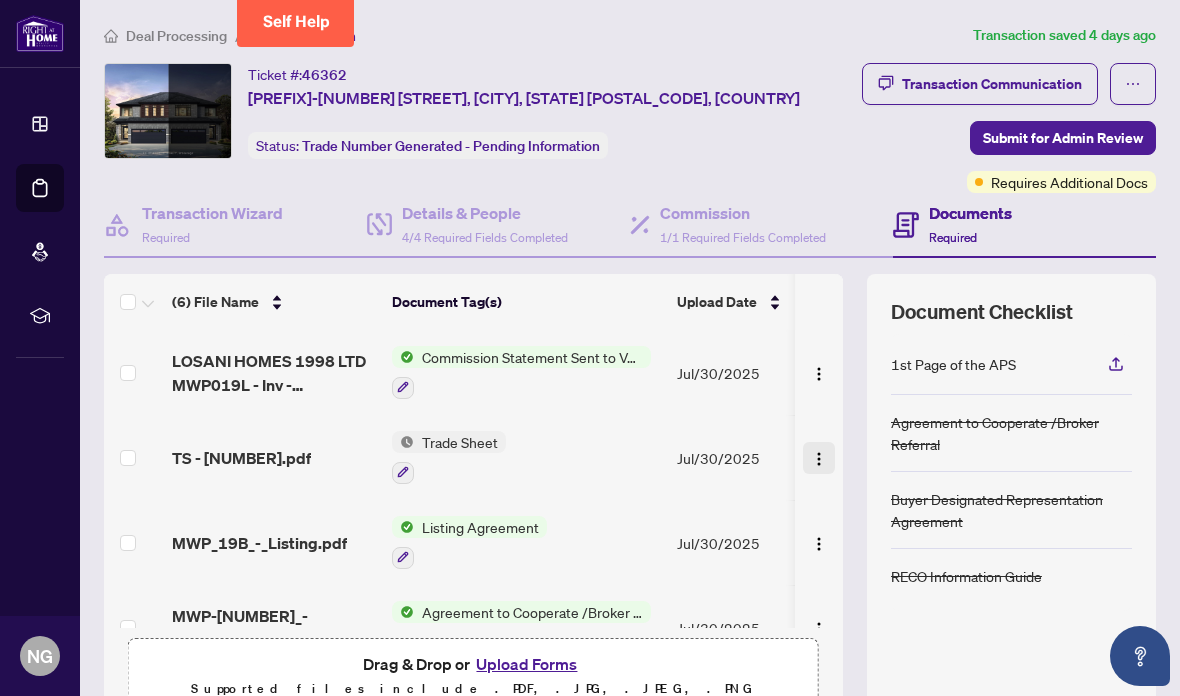 click at bounding box center (819, 459) 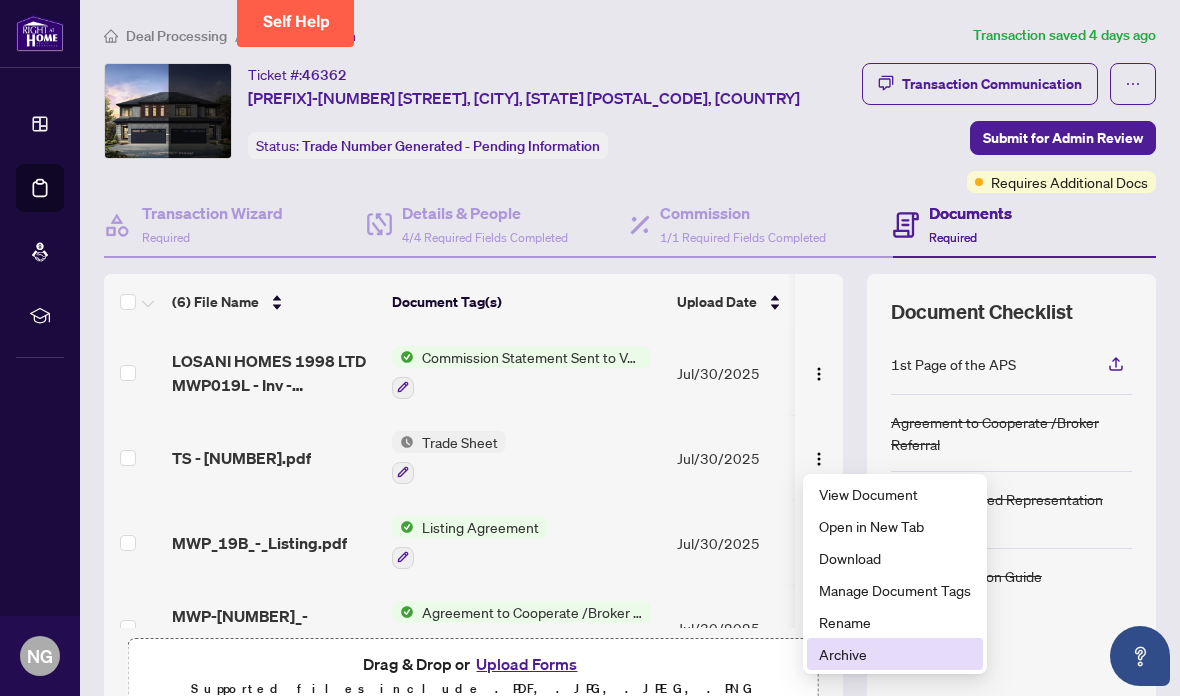 click on "Archive" at bounding box center (895, 654) 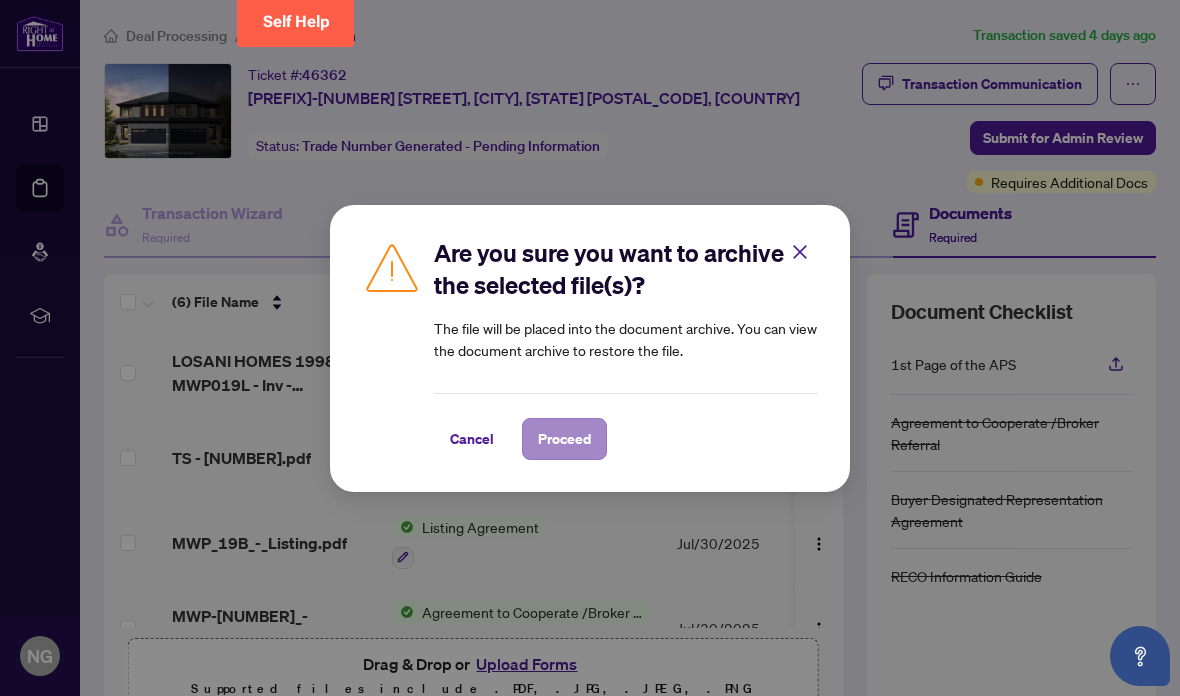 click on "Proceed" at bounding box center [564, 439] 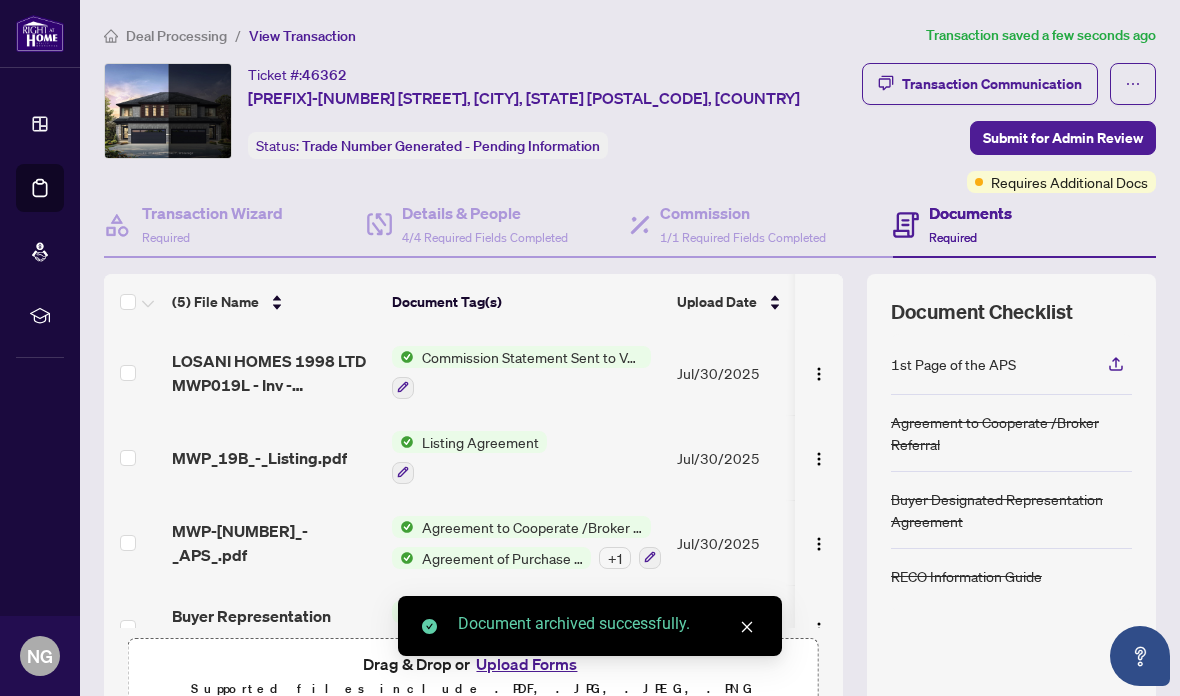 click on "Document archived successfully." at bounding box center [590, 626] 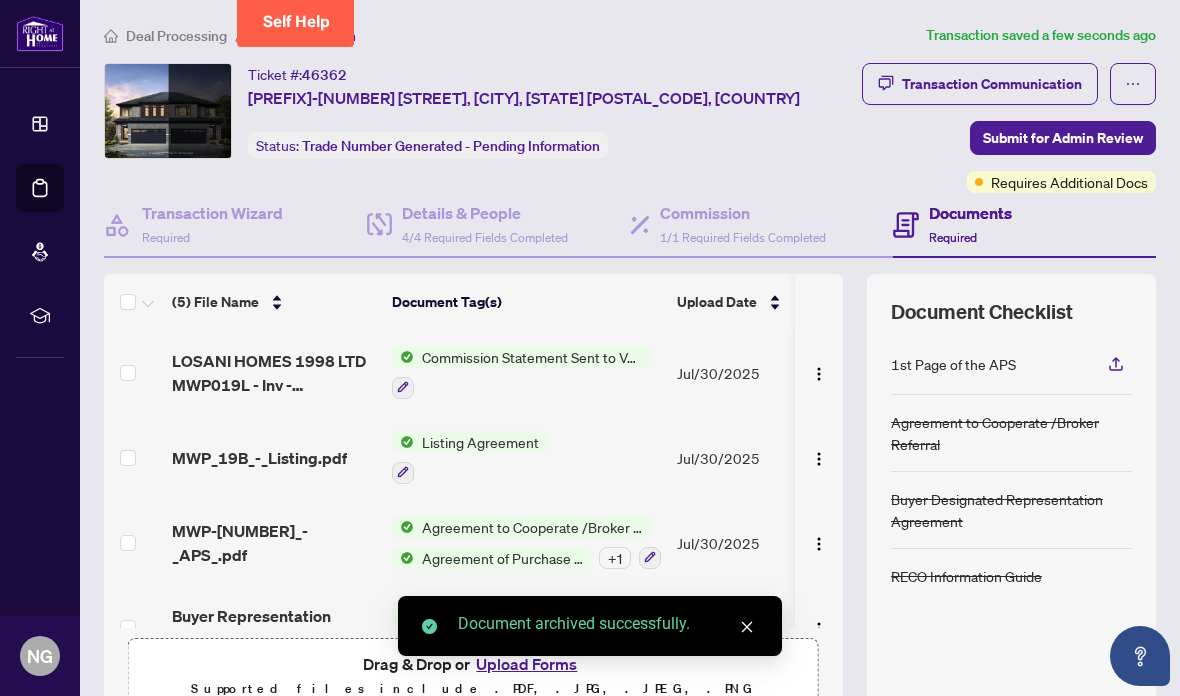 click on "Document archived successfully." at bounding box center (590, 626) 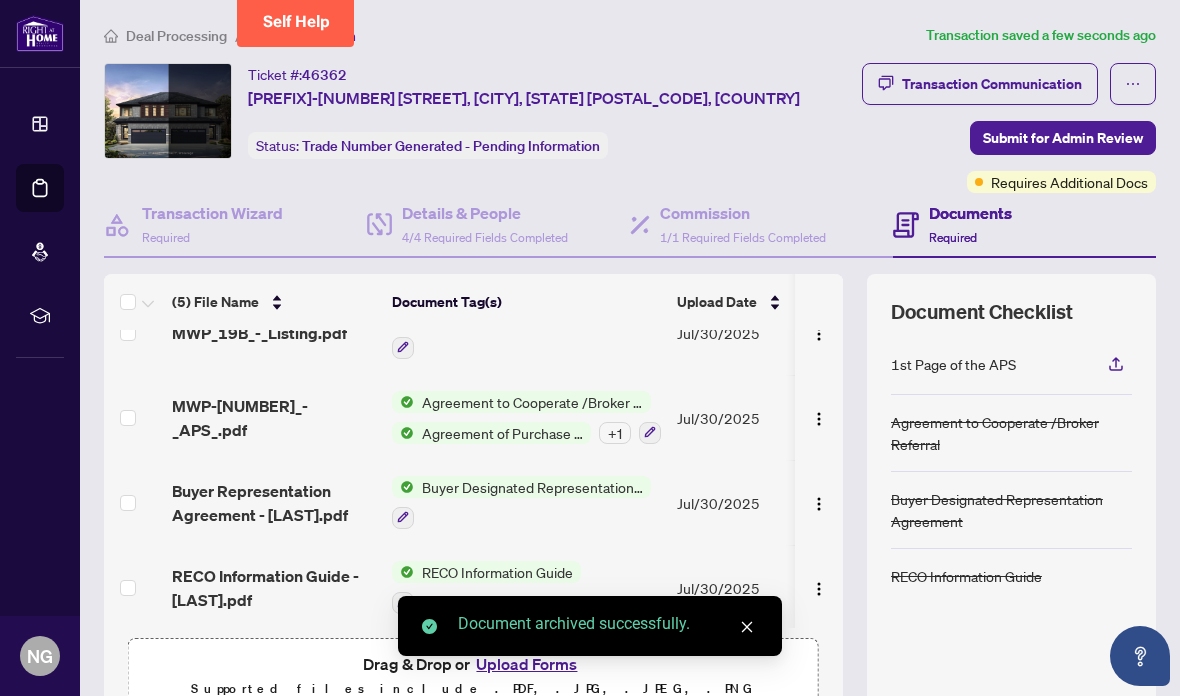 scroll, scrollTop: 123, scrollLeft: 0, axis: vertical 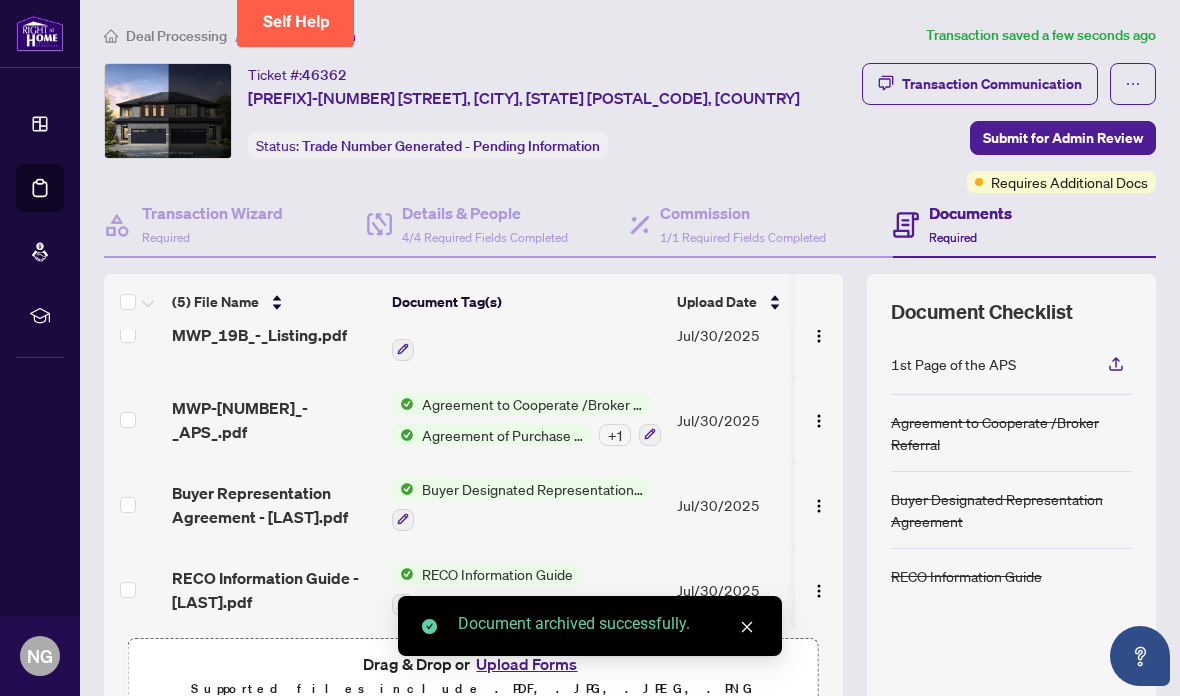 click on "Document archived successfully." at bounding box center (590, 626) 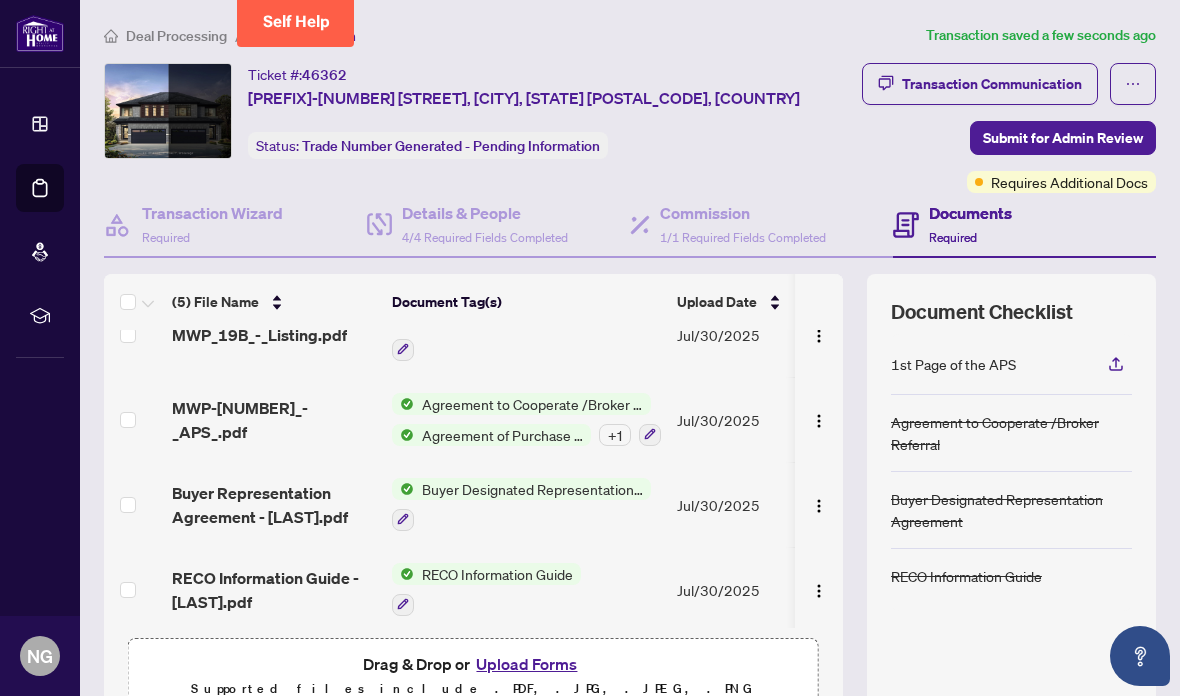 click on "Jul/30/2025" at bounding box center (737, 589) 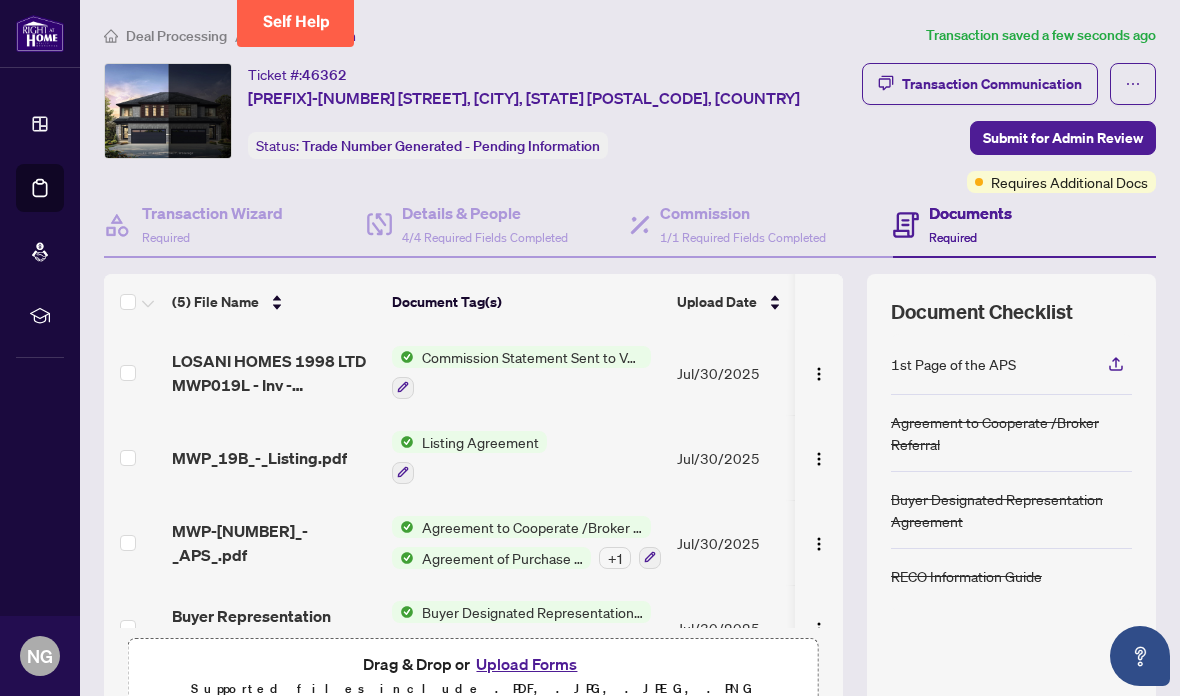 click on "Upload Forms" at bounding box center [526, 664] 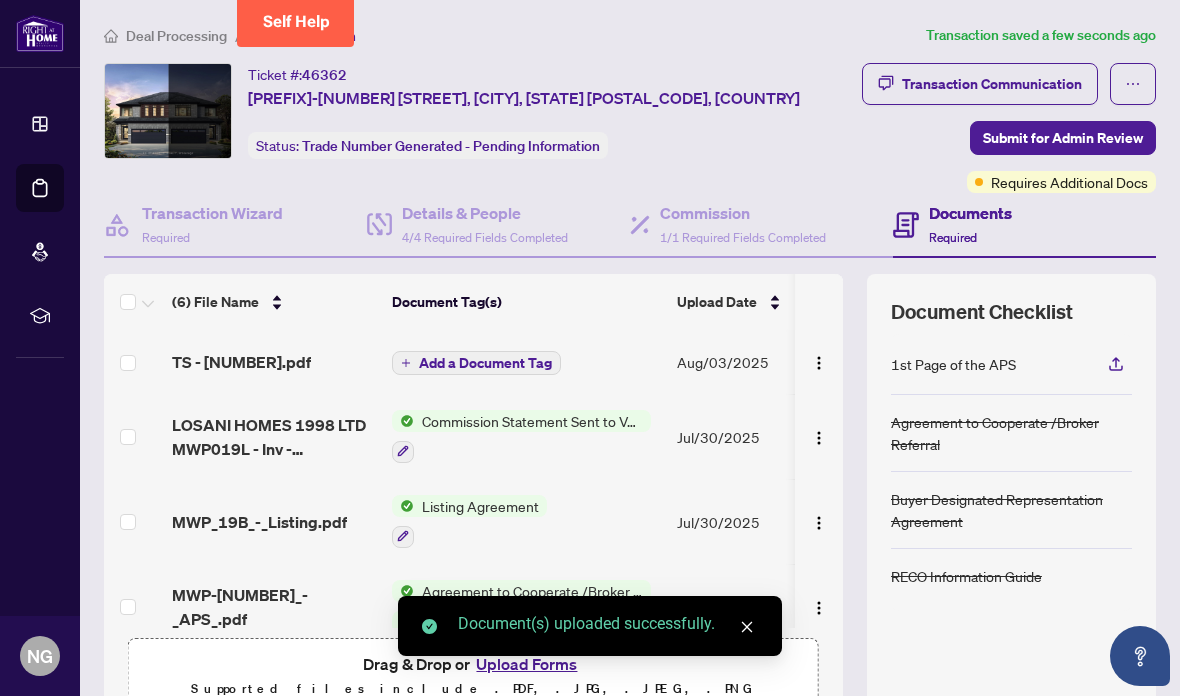 click on "TS - [NUMBER].pdf" at bounding box center [241, 362] 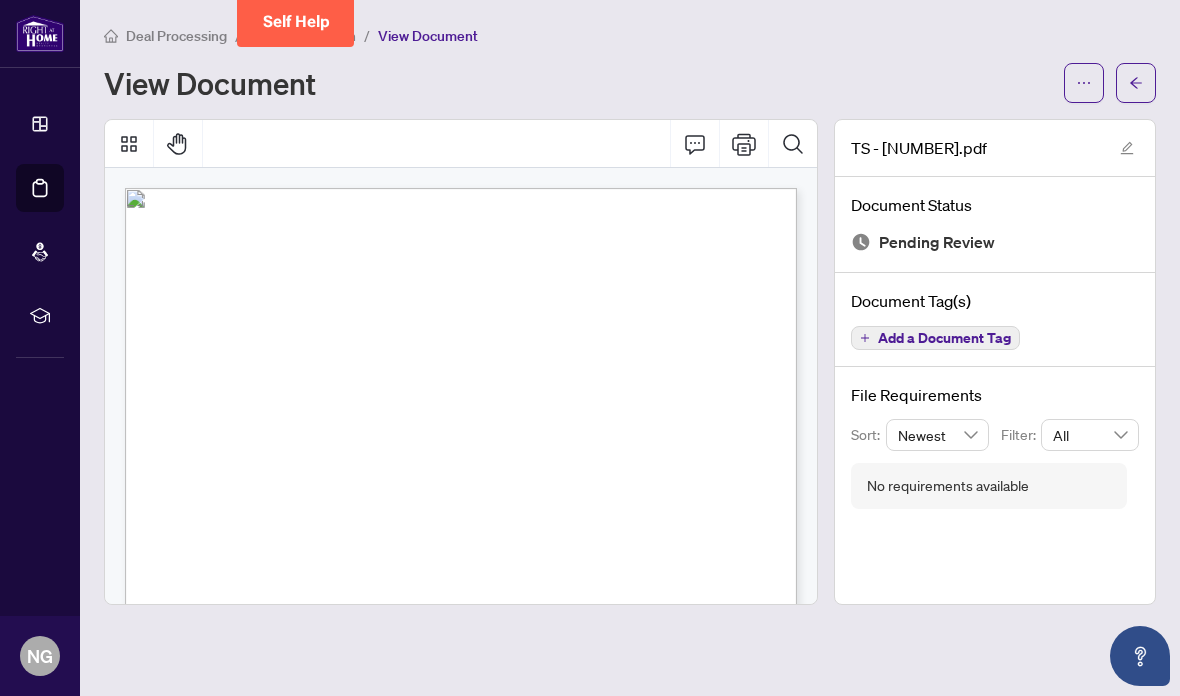 scroll, scrollTop: 0, scrollLeft: 0, axis: both 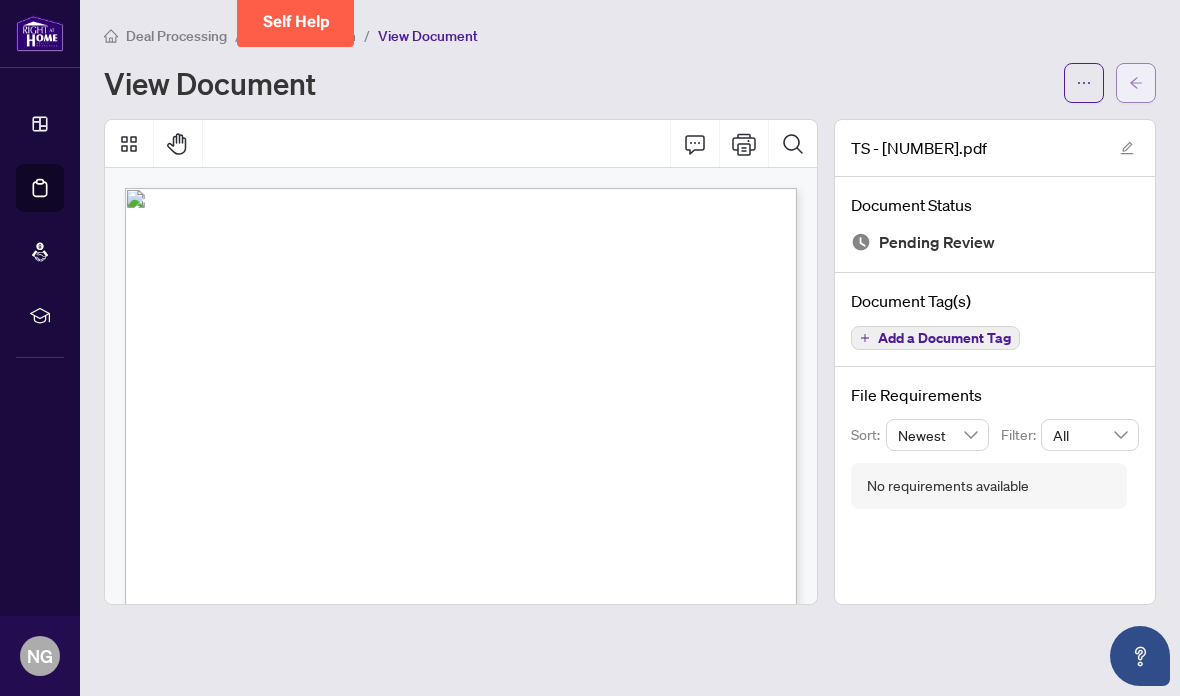 click at bounding box center (1136, 83) 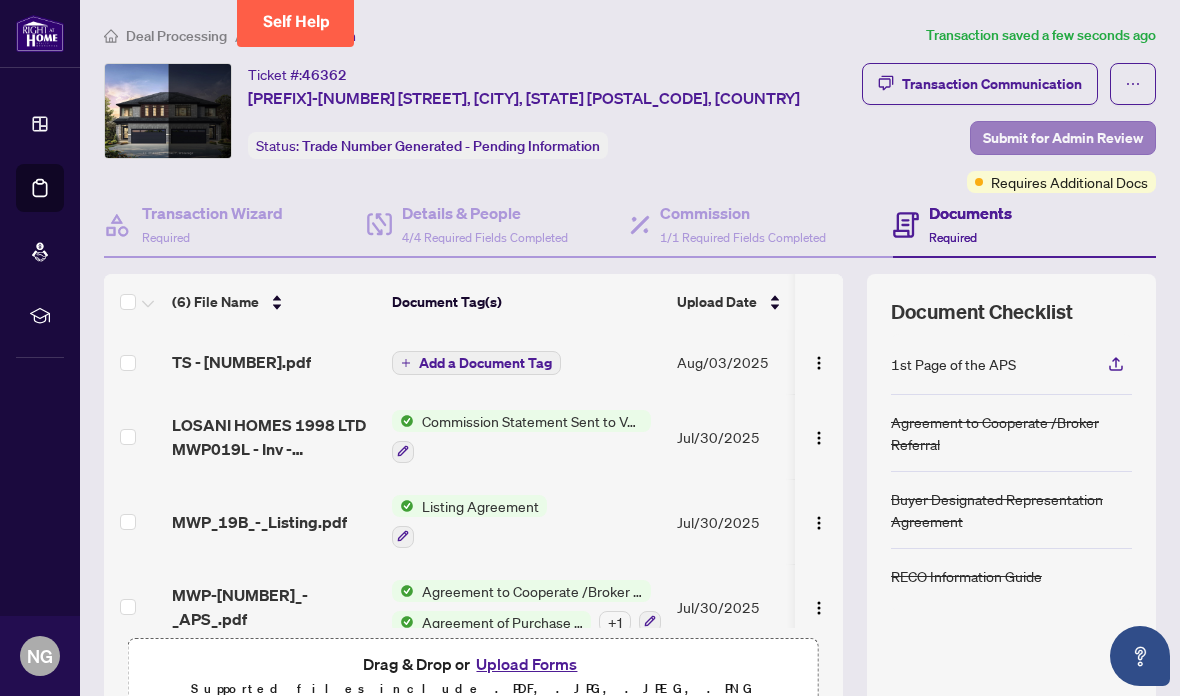 click on "Submit for Admin Review" at bounding box center (1063, 138) 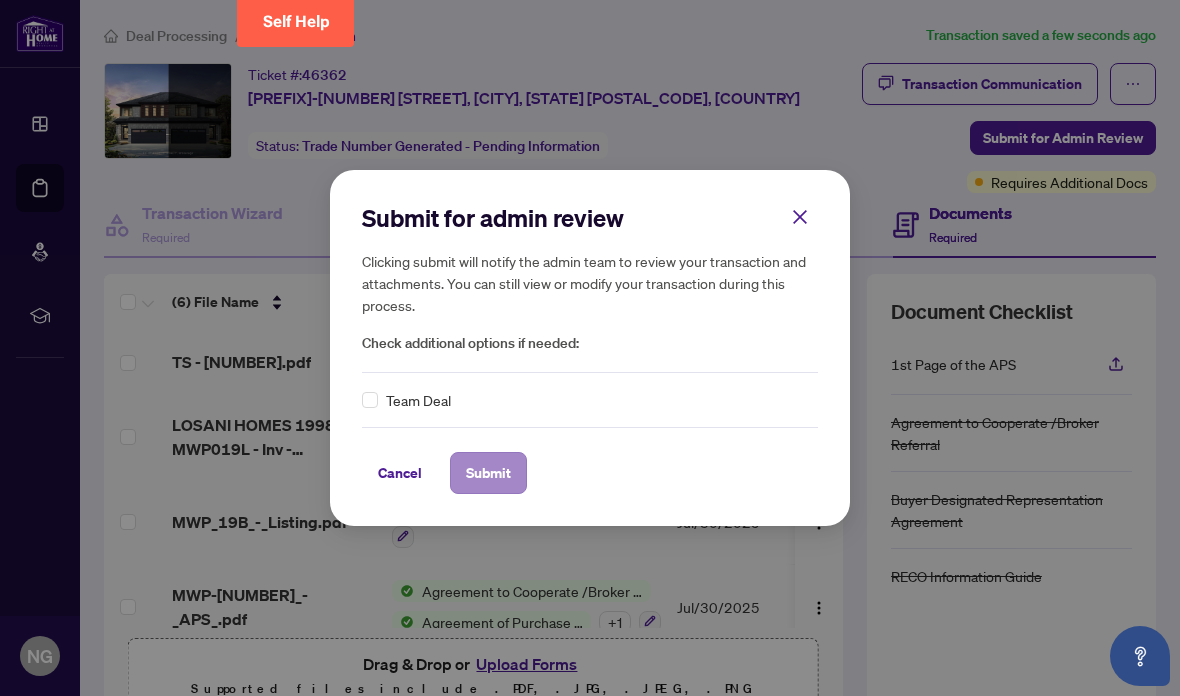 click on "Submit" at bounding box center [488, 473] 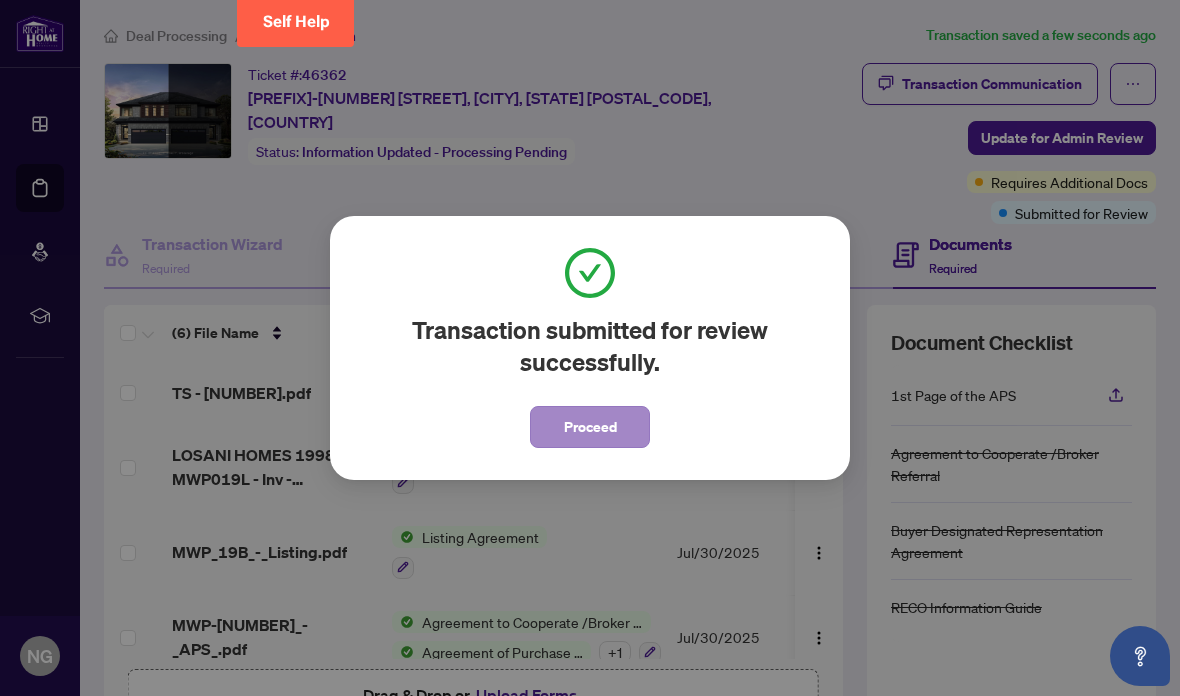 click on "Proceed" at bounding box center (590, 427) 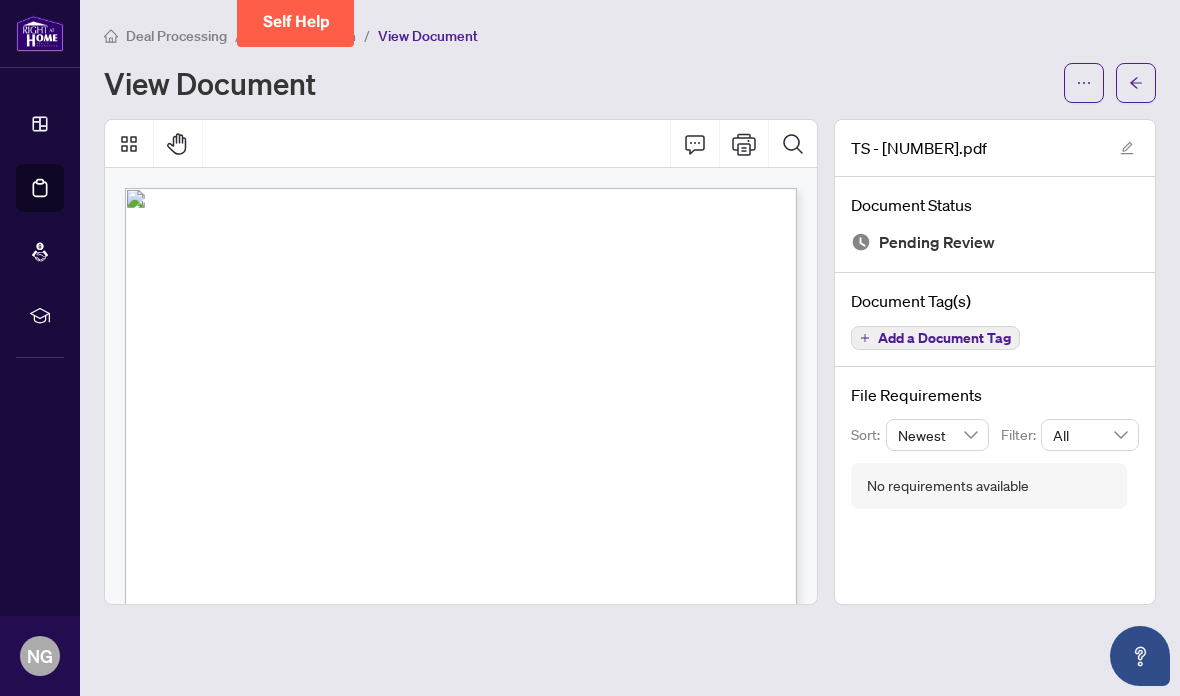 click on "Deal Processing" at bounding box center (176, 36) 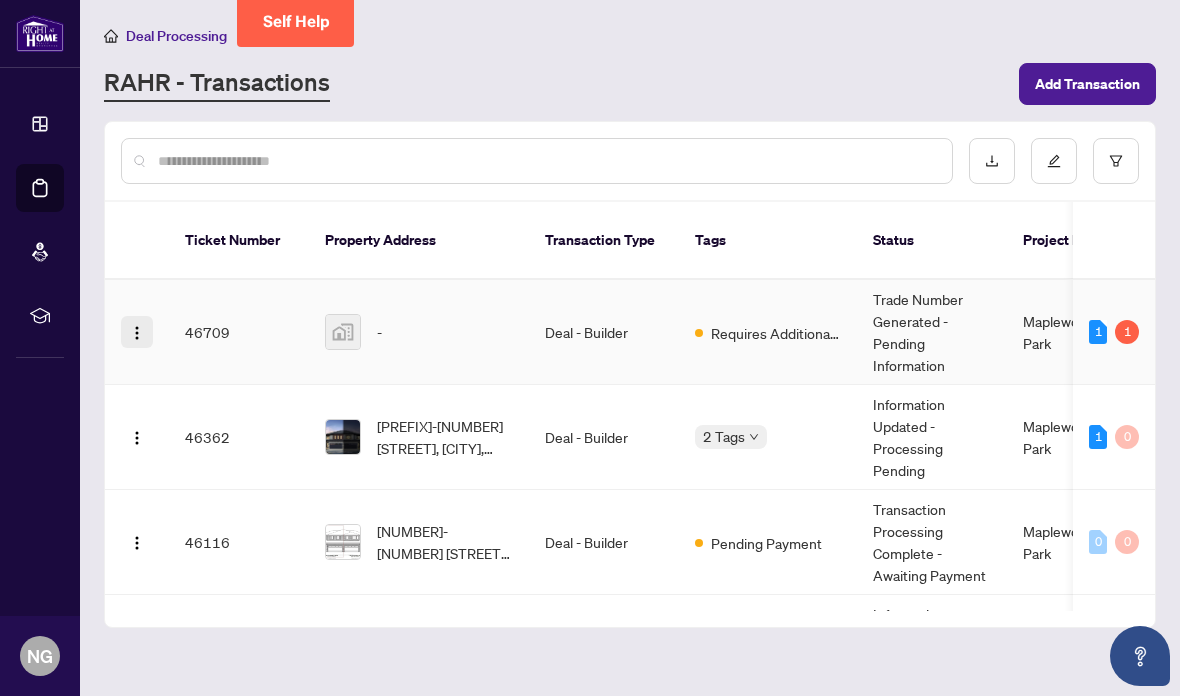 click at bounding box center [137, 333] 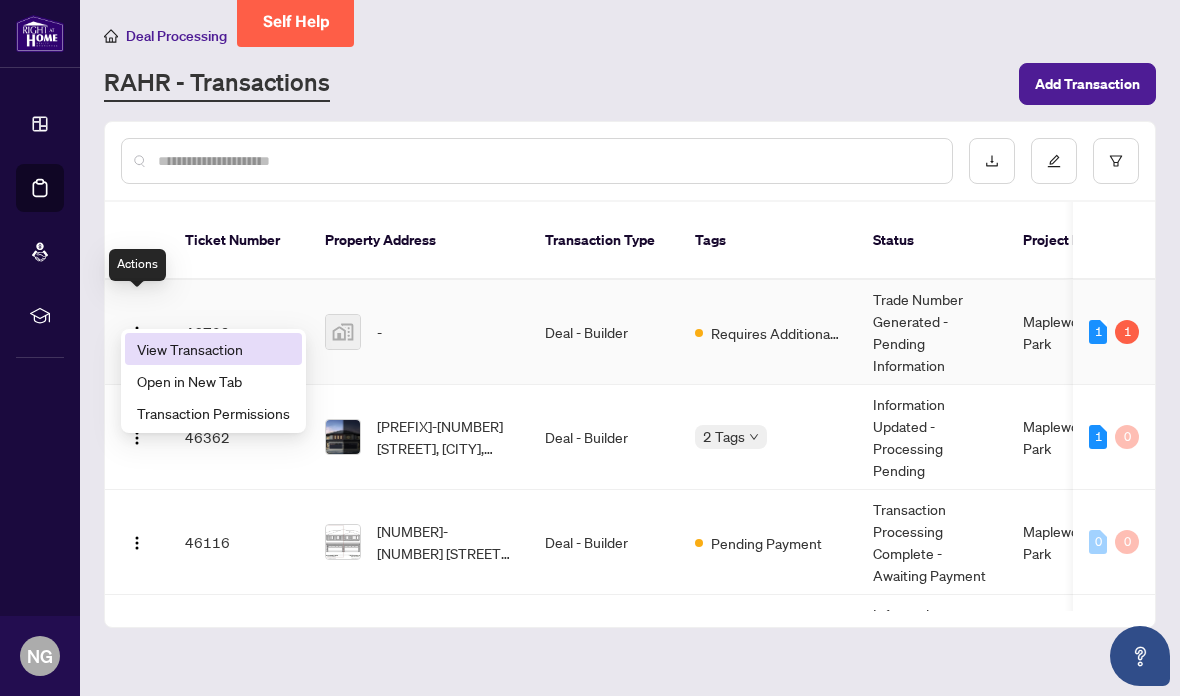 click on "View Transaction" at bounding box center (213, 349) 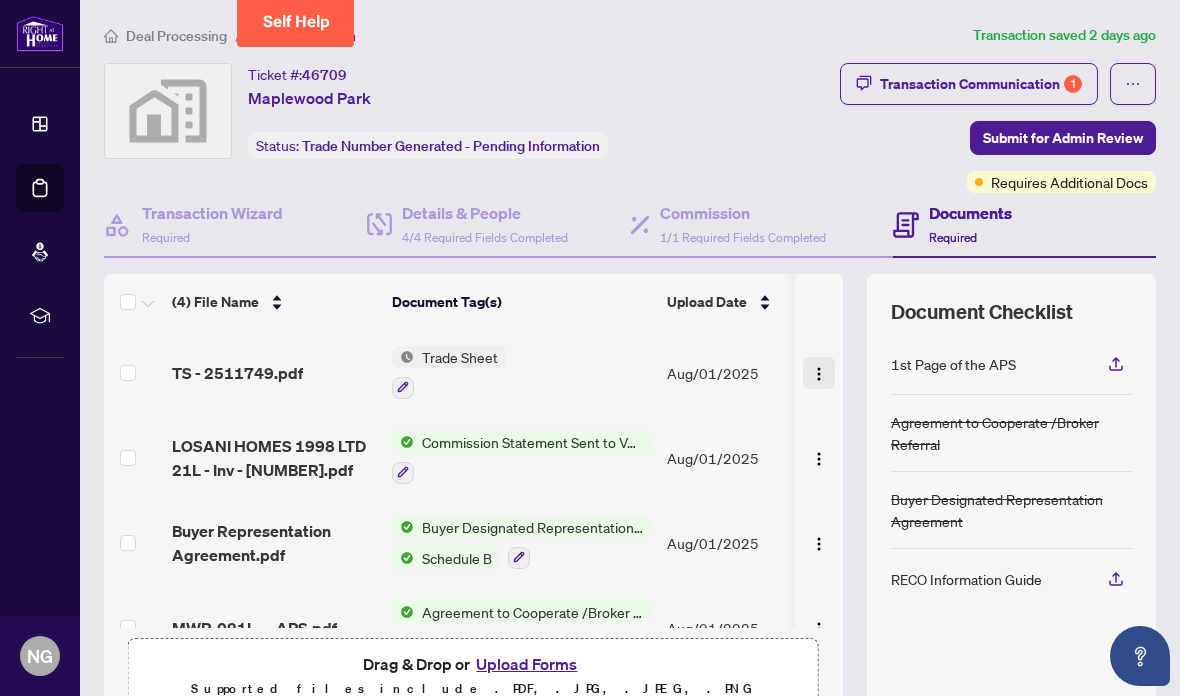 click at bounding box center (819, 374) 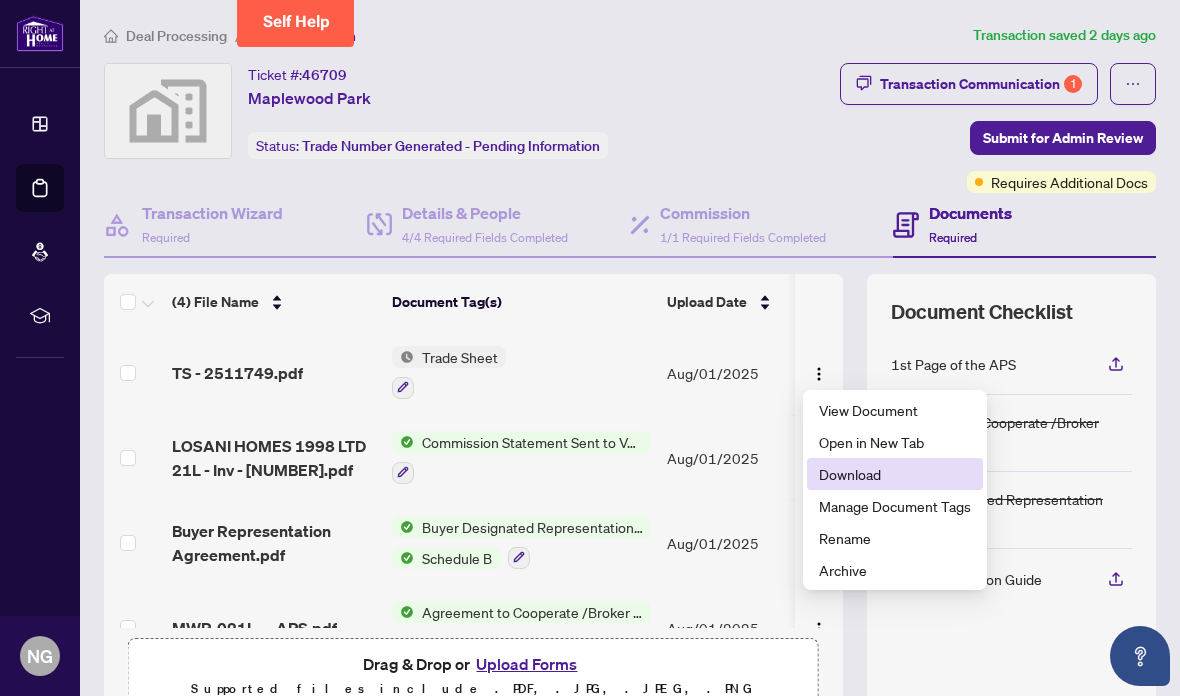 click on "Download" at bounding box center [895, 474] 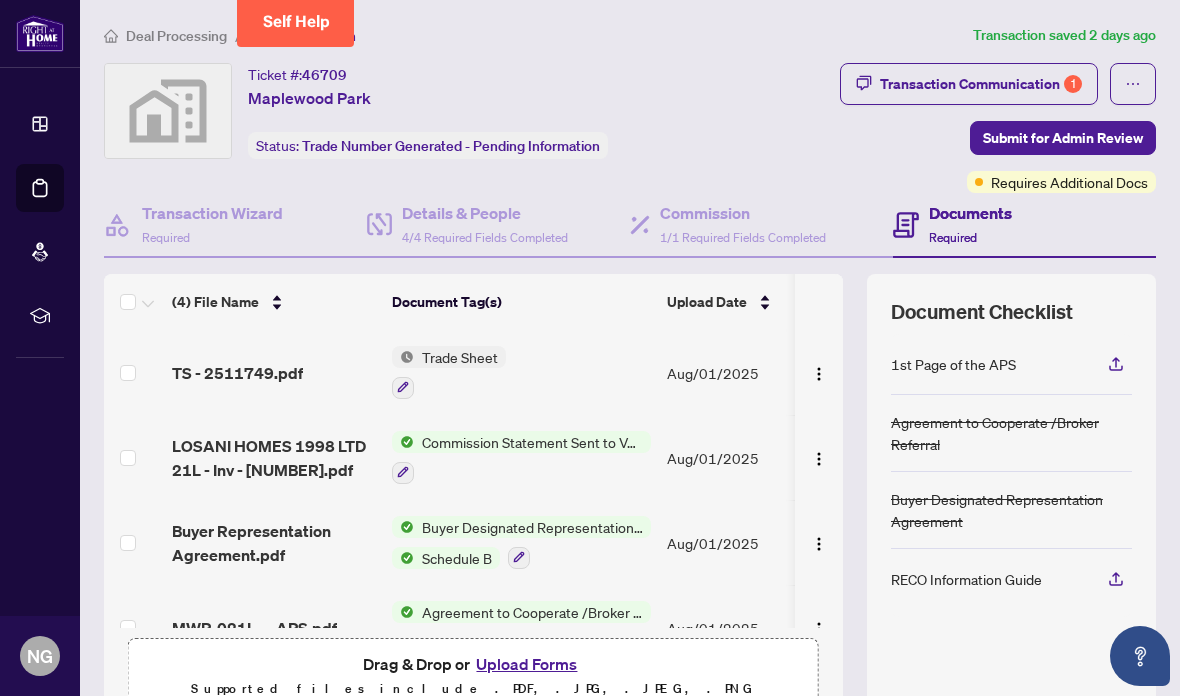 click on "Deal Processing" at bounding box center [176, 36] 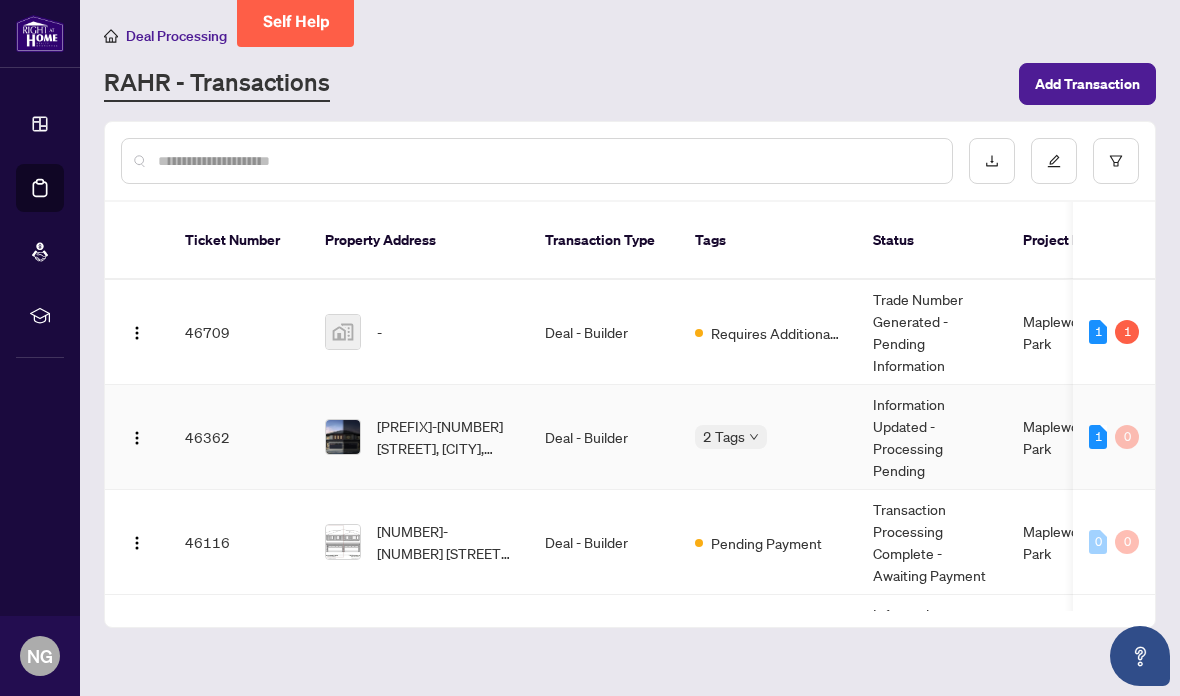 click on "[PREFIX]-[NUMBER] [STREET], [CITY], [STATE] [POSTAL_CODE], [COUNTRY]" at bounding box center [445, 437] 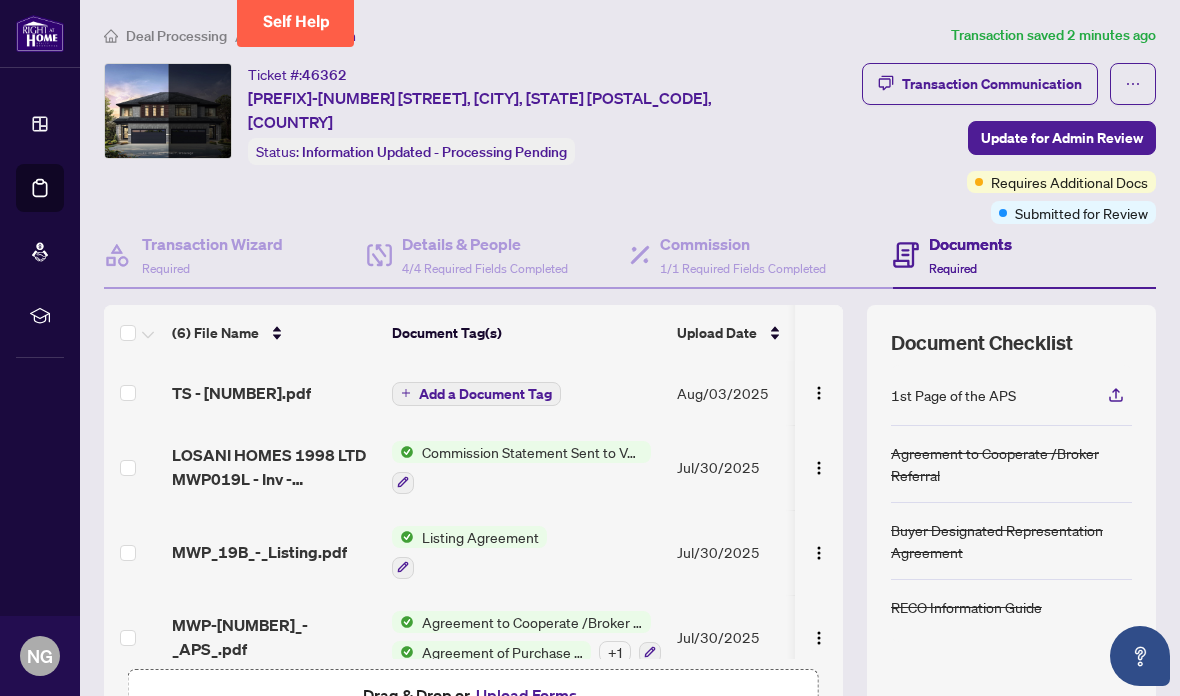 click on "TS - [NUMBER].pdf" at bounding box center (241, 393) 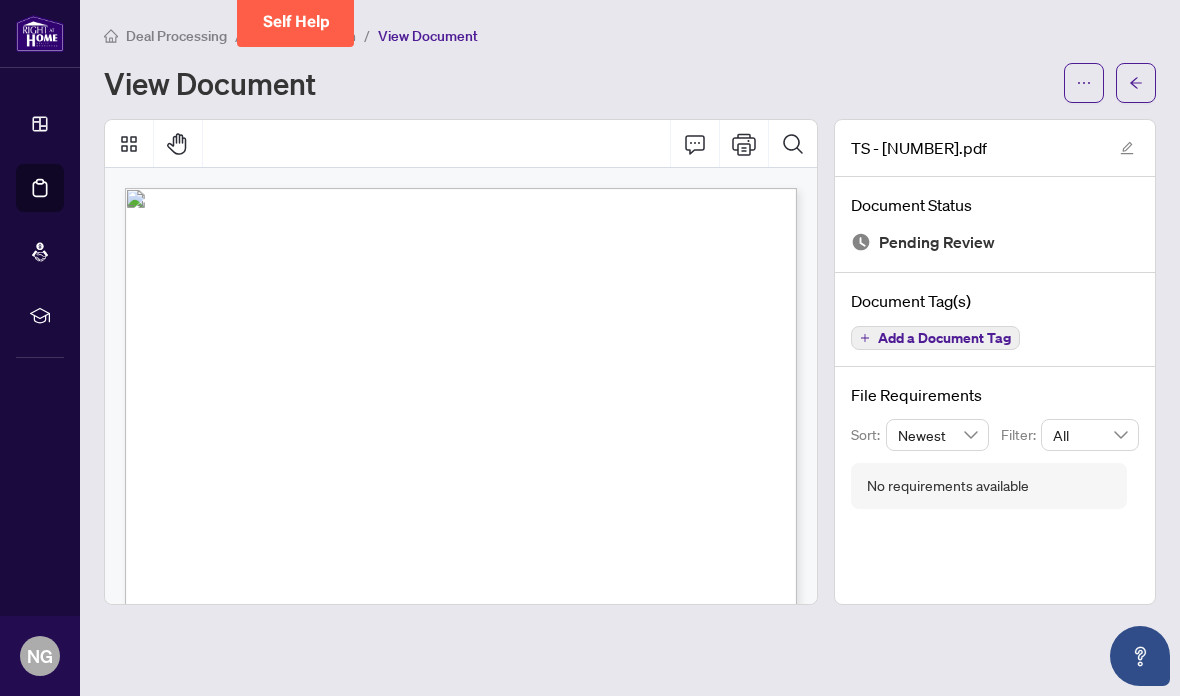 click 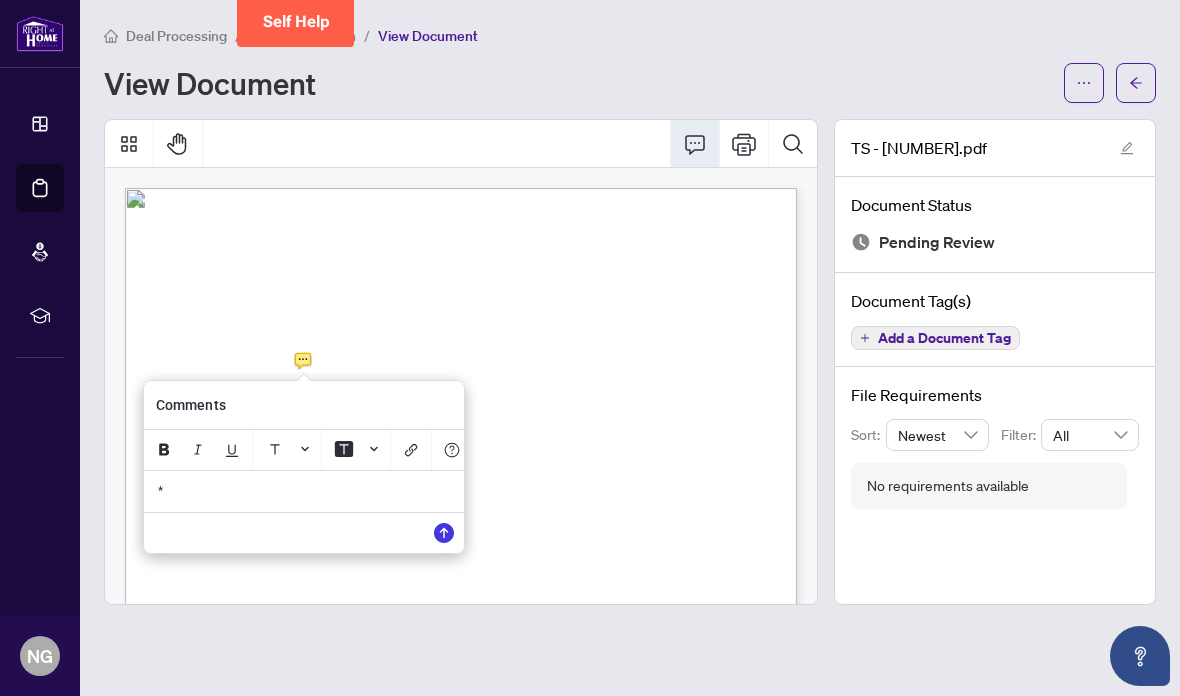 type 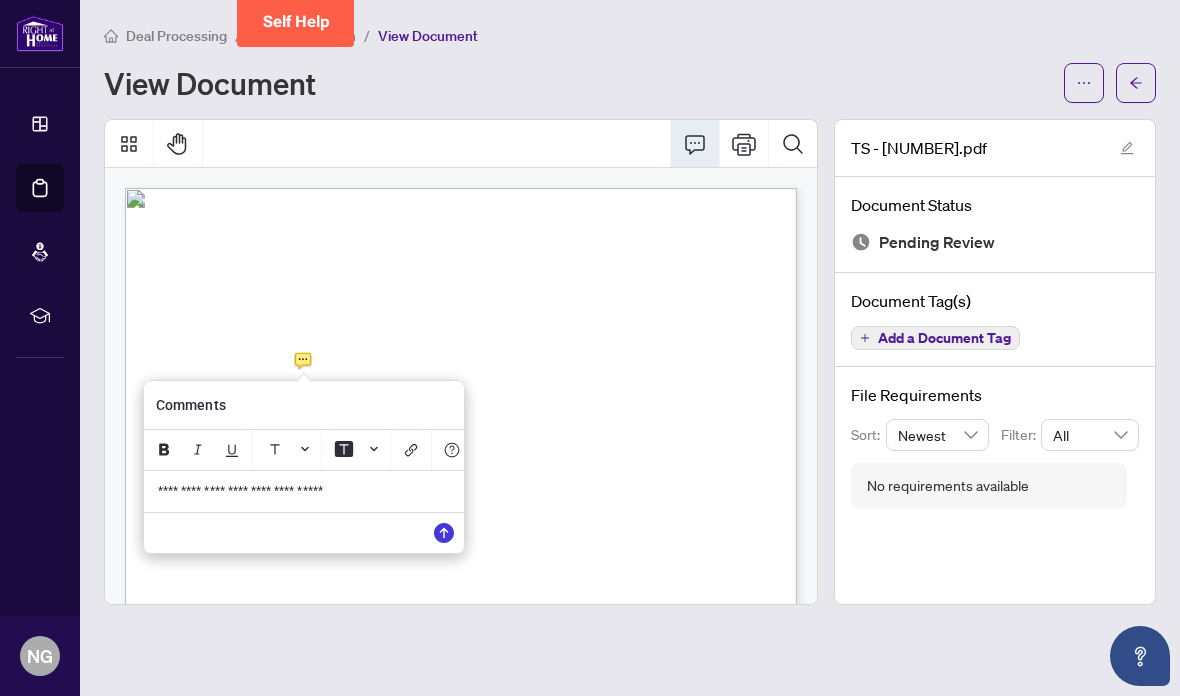 click at bounding box center [444, 533] 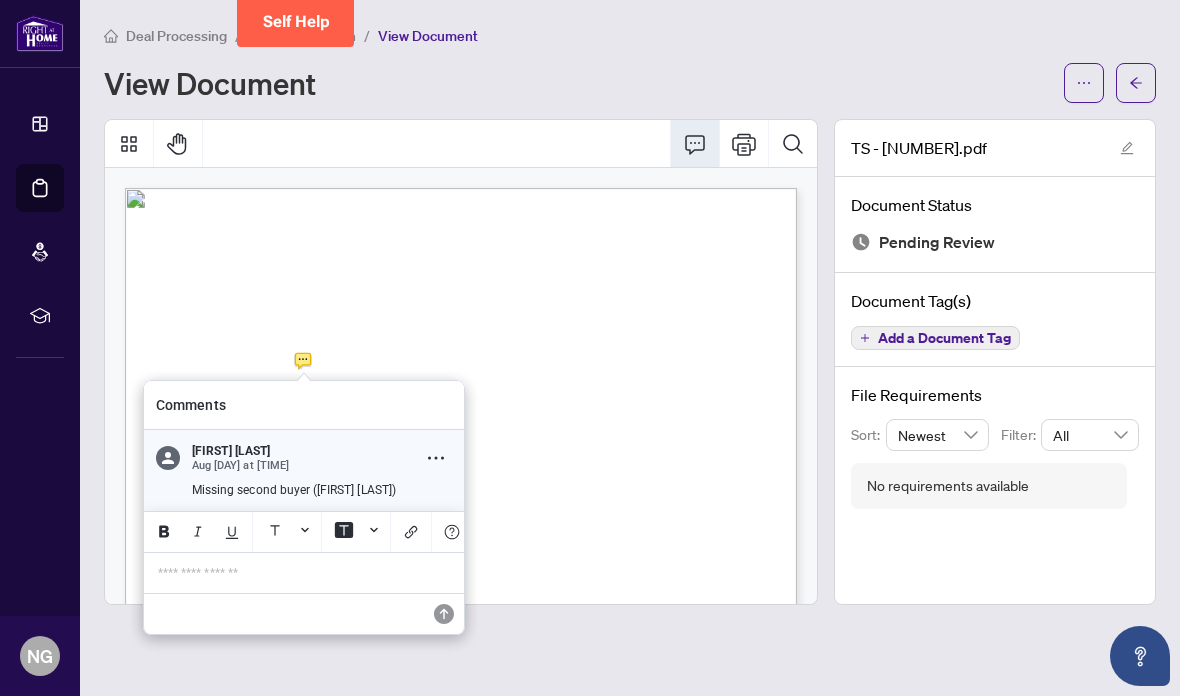 scroll, scrollTop: 7, scrollLeft: 0, axis: vertical 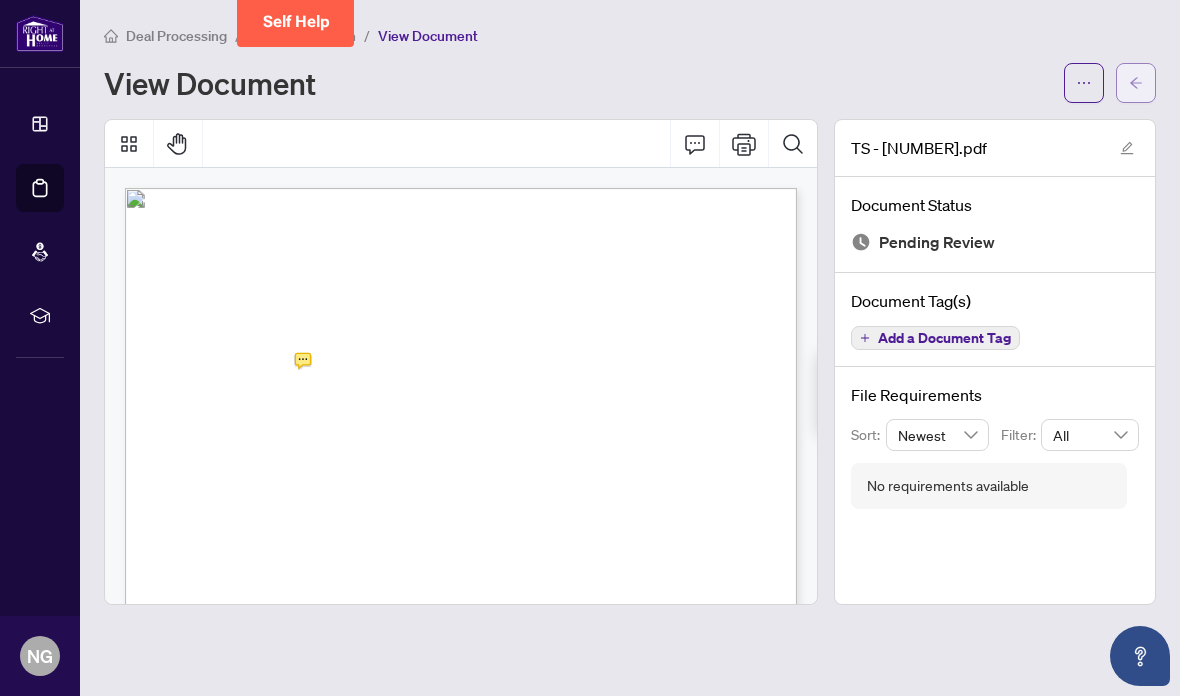 click 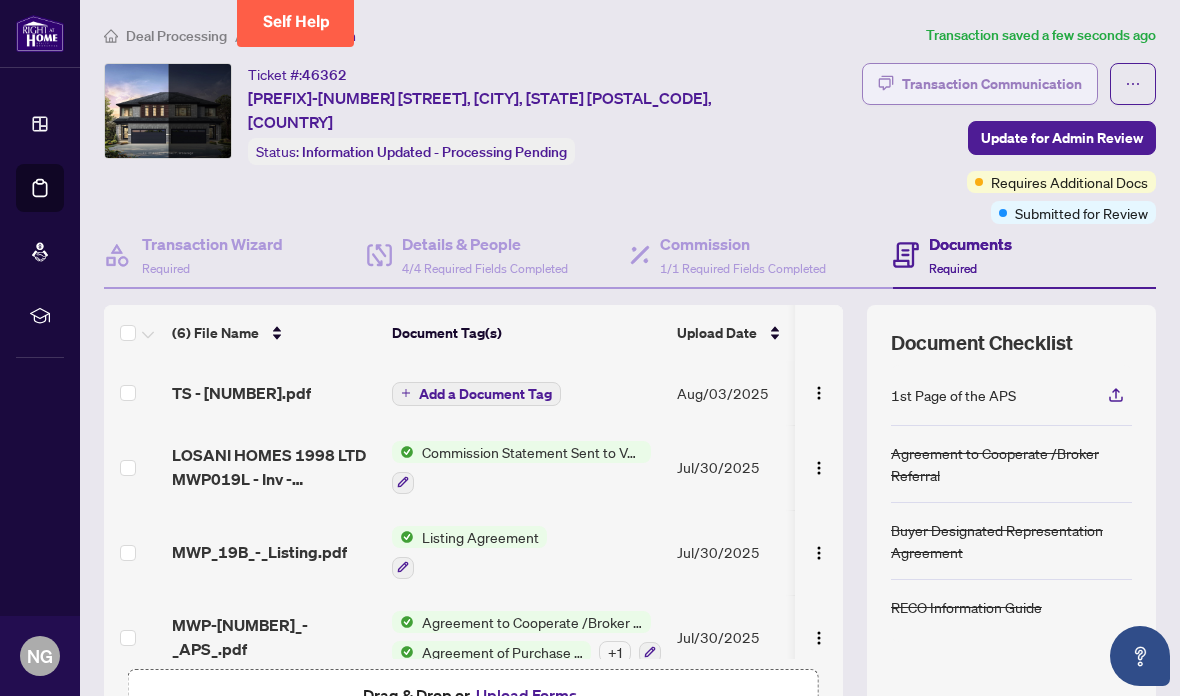 click on "Transaction Communication" at bounding box center [992, 84] 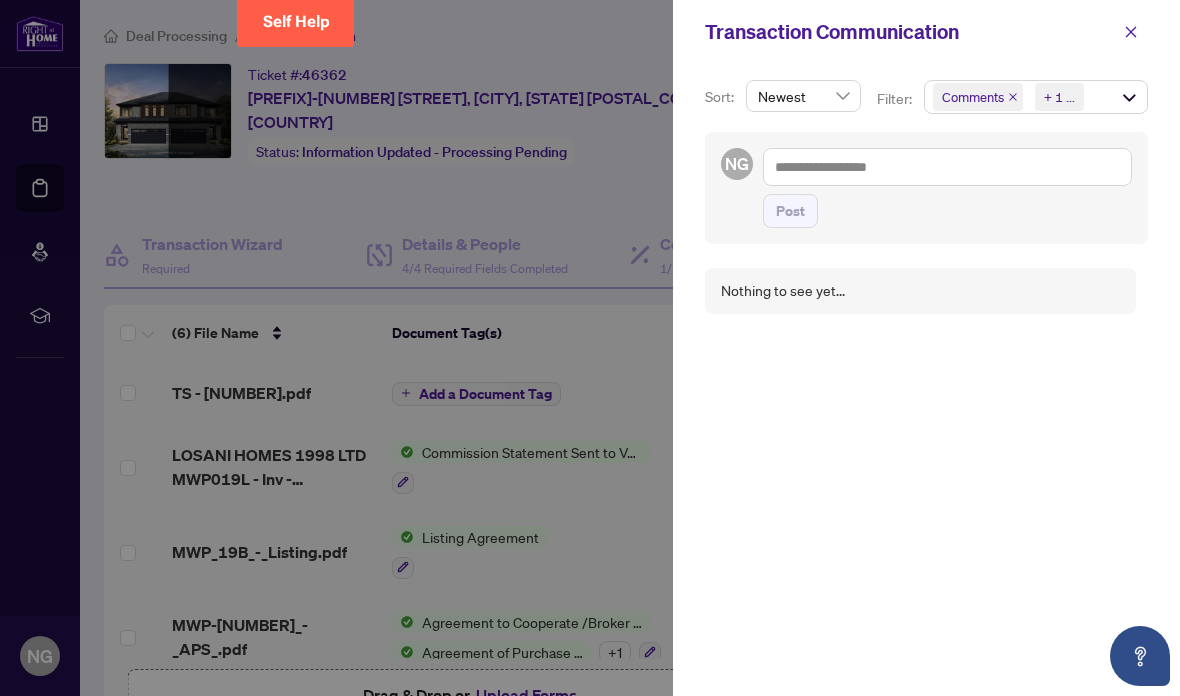 click on "Transaction Communication" at bounding box center [926, 32] 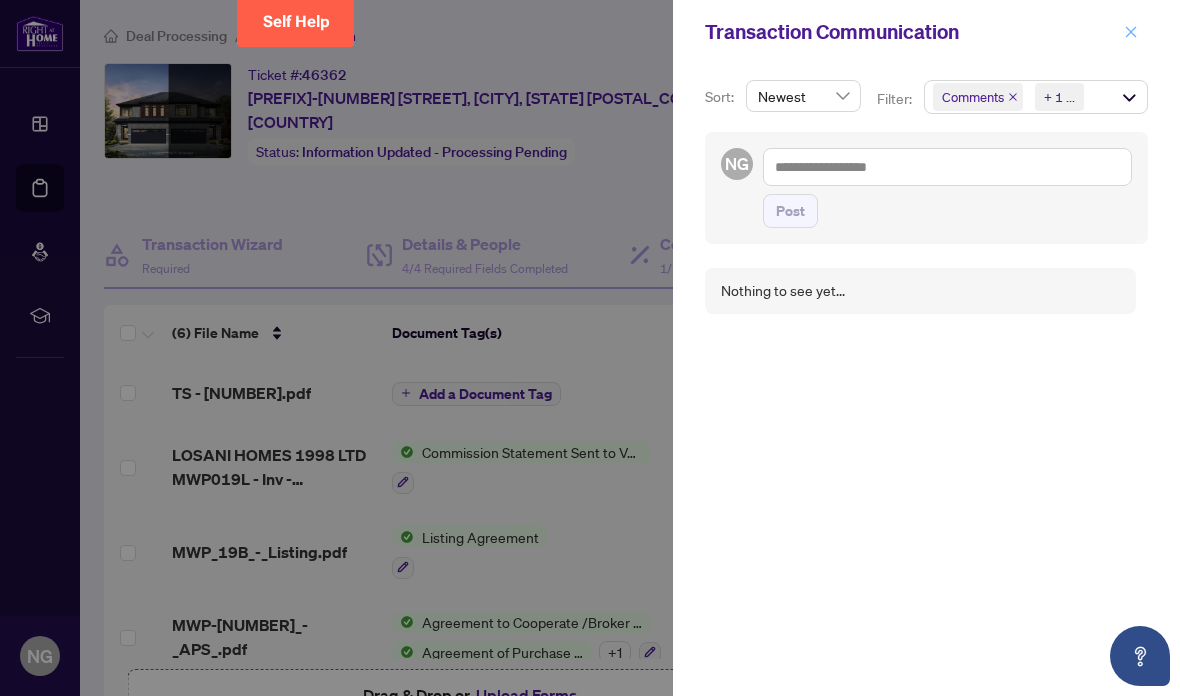 click at bounding box center [1131, 32] 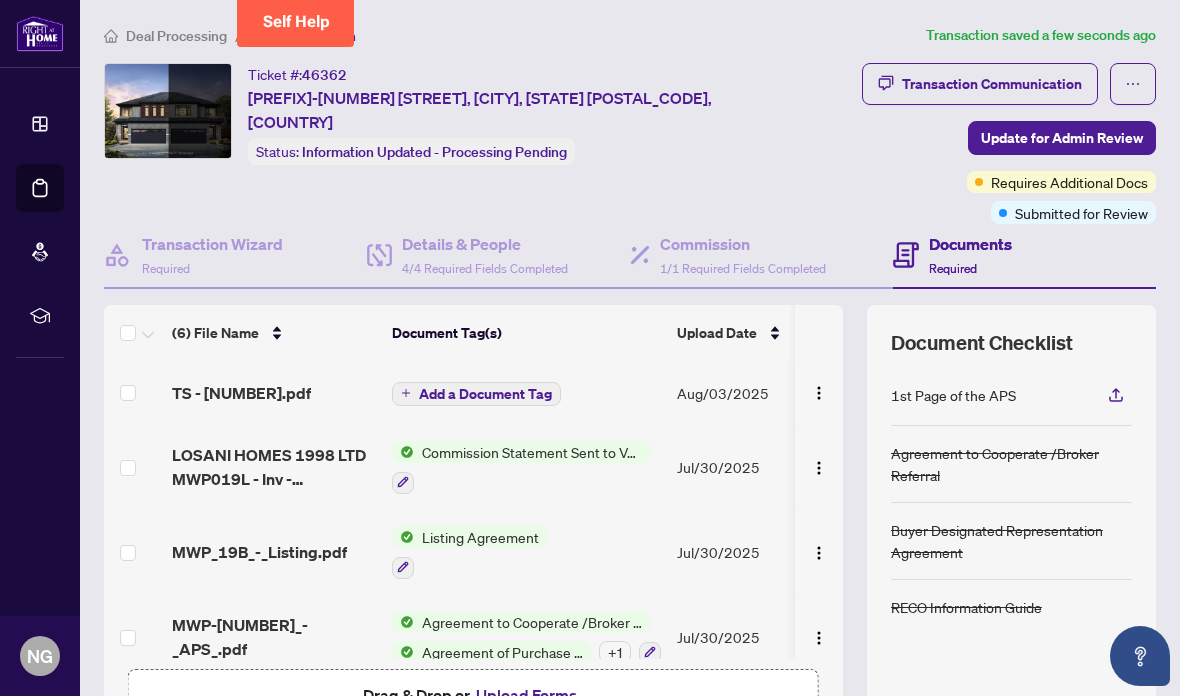 click on "TS - [NUMBER].pdf" at bounding box center (241, 393) 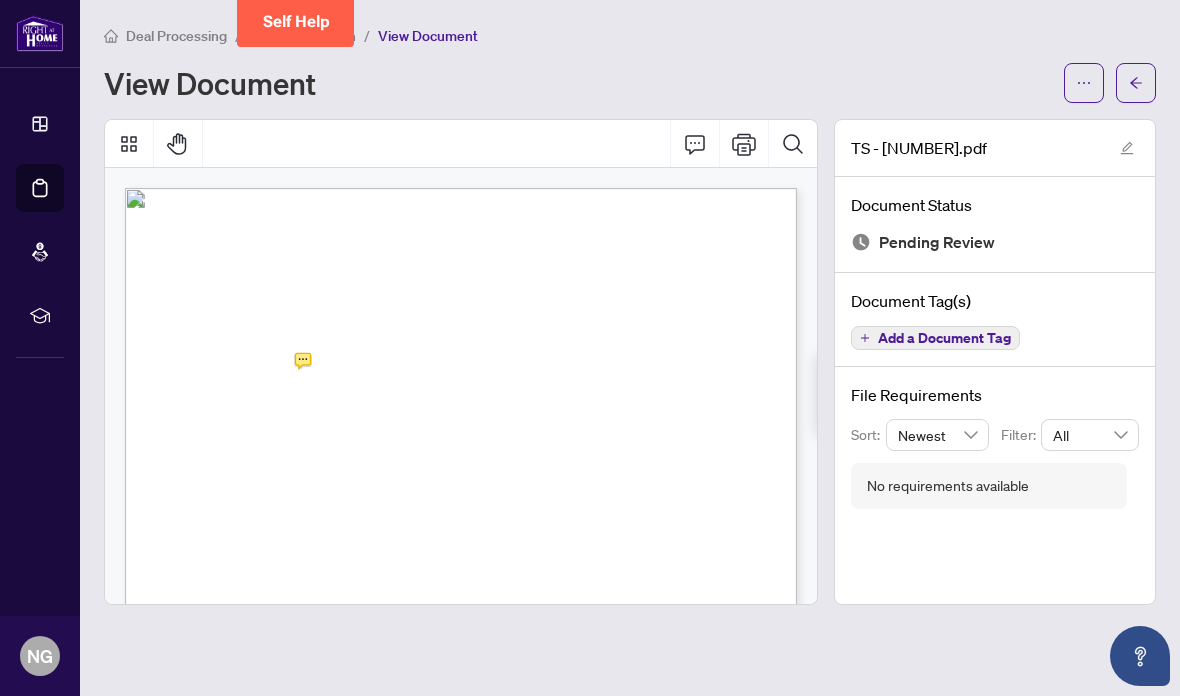 click on "Deal Processing" at bounding box center (176, 36) 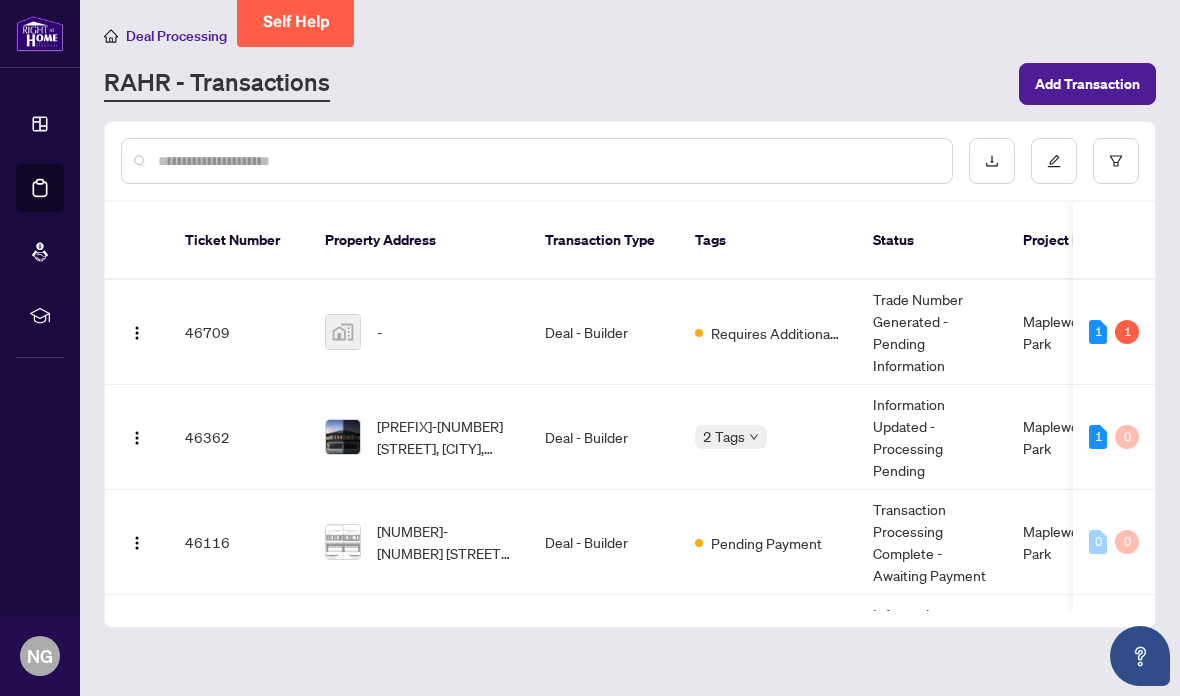 click on "-" at bounding box center [419, 332] 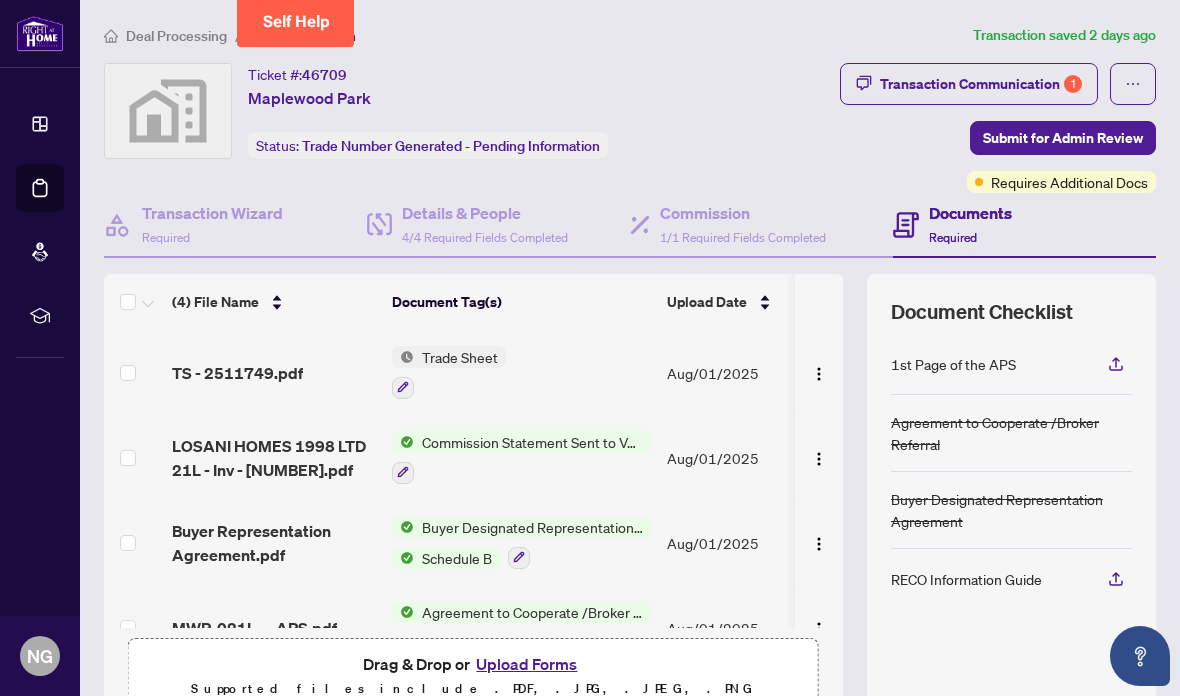 scroll, scrollTop: 0, scrollLeft: 0, axis: both 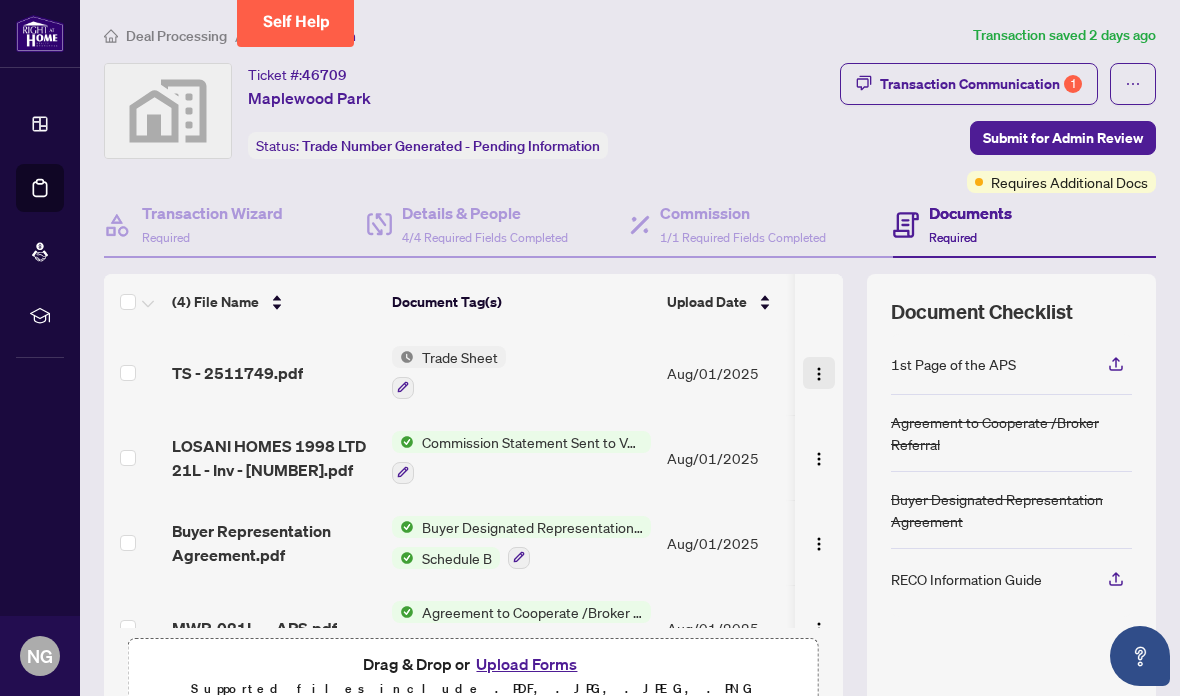 click at bounding box center (819, 374) 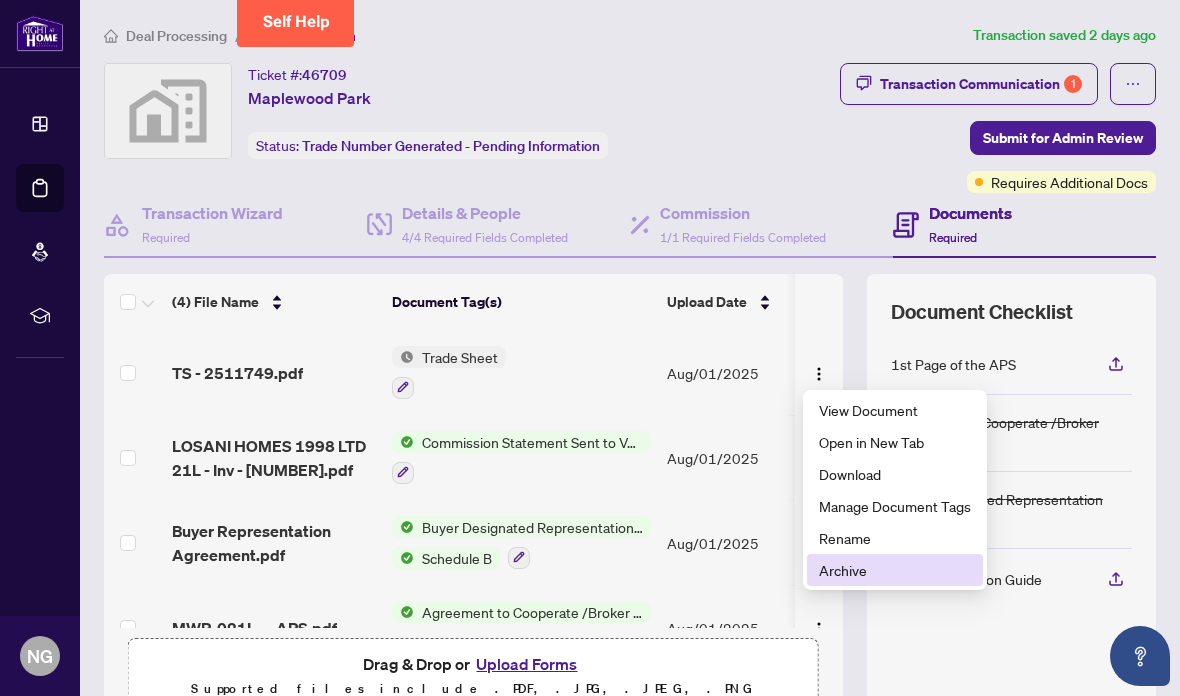 click on "Archive" at bounding box center (895, 570) 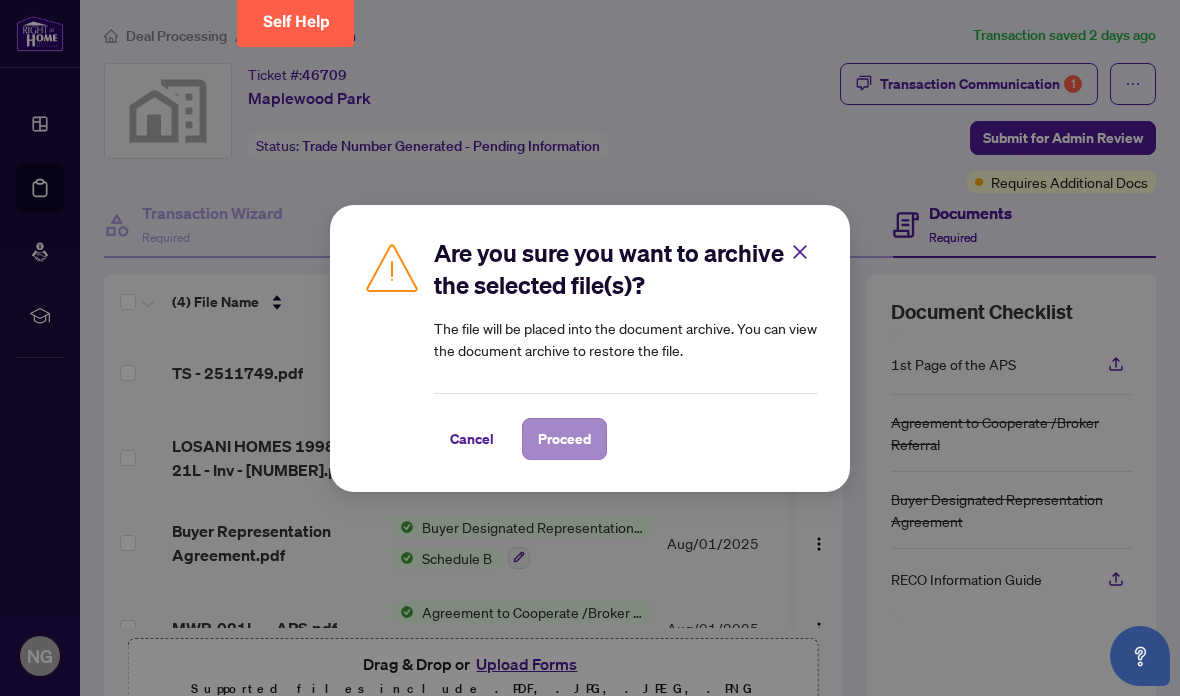 click on "Proceed" at bounding box center (564, 439) 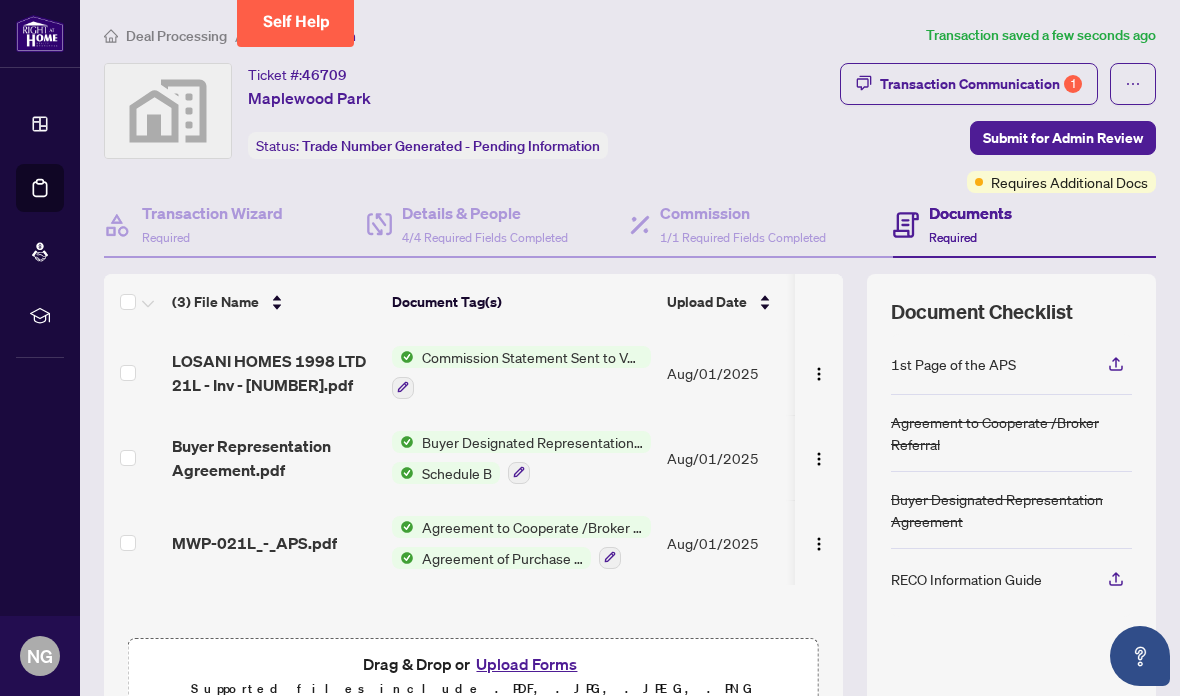 click on "Upload Forms" at bounding box center (526, 664) 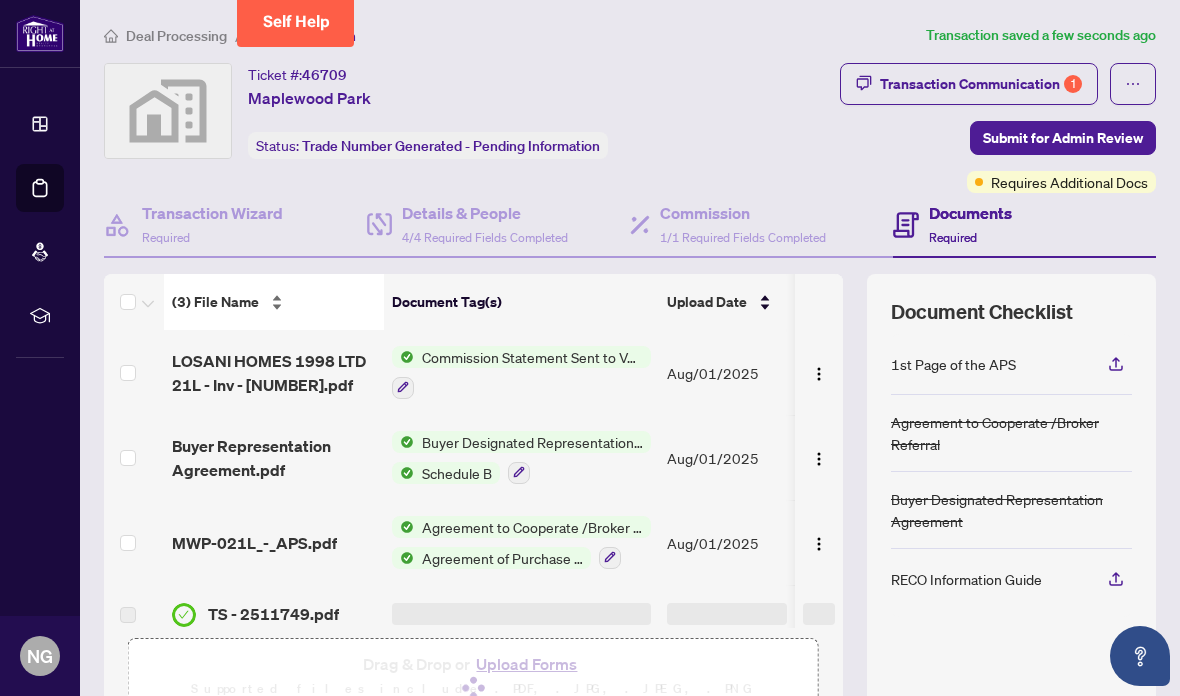 click on "TS - 2511749.pdf" at bounding box center (273, 614) 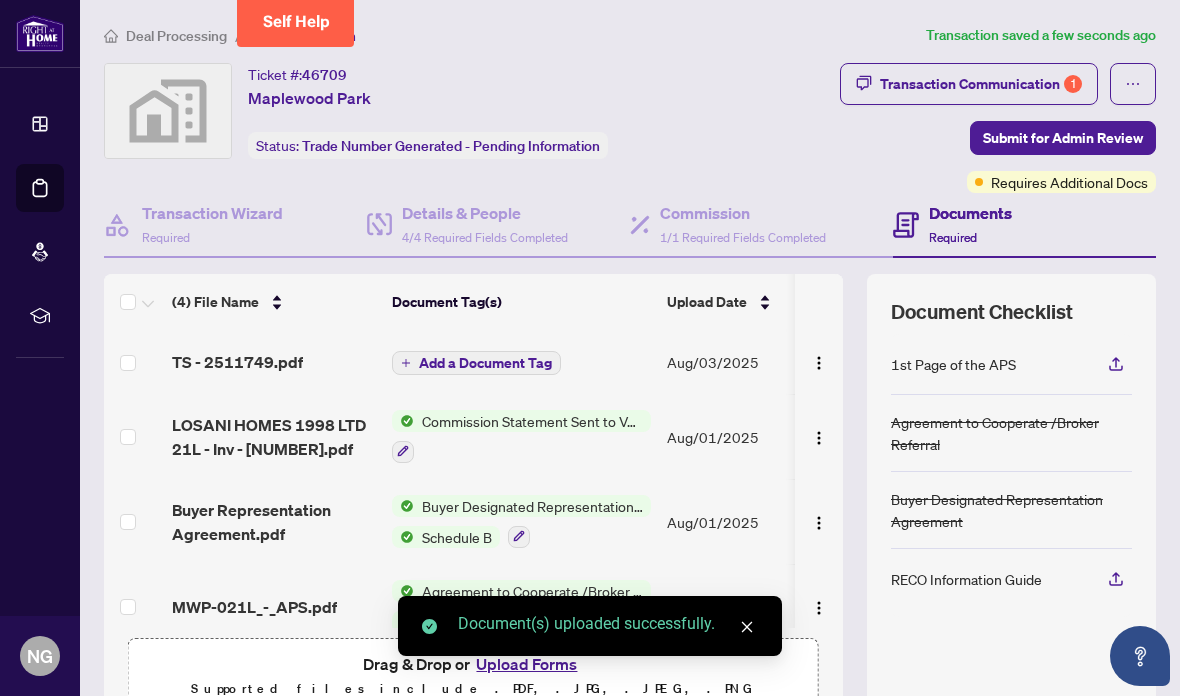 click on "TS - 2511749.pdf" at bounding box center [237, 362] 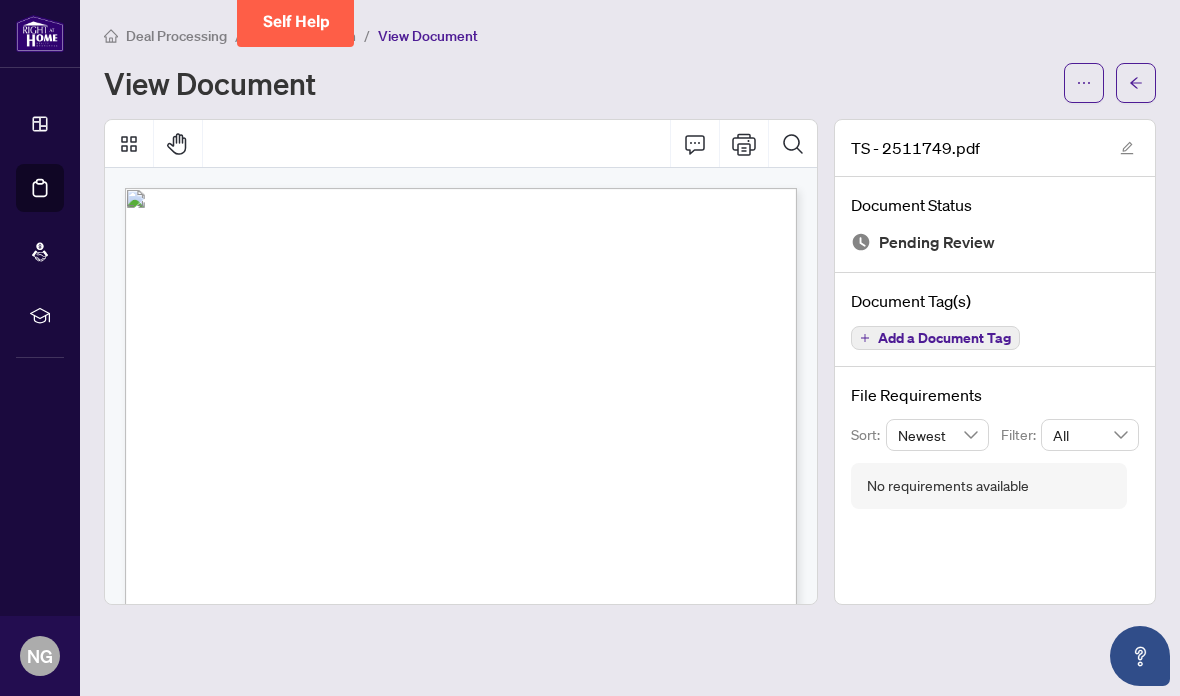 click 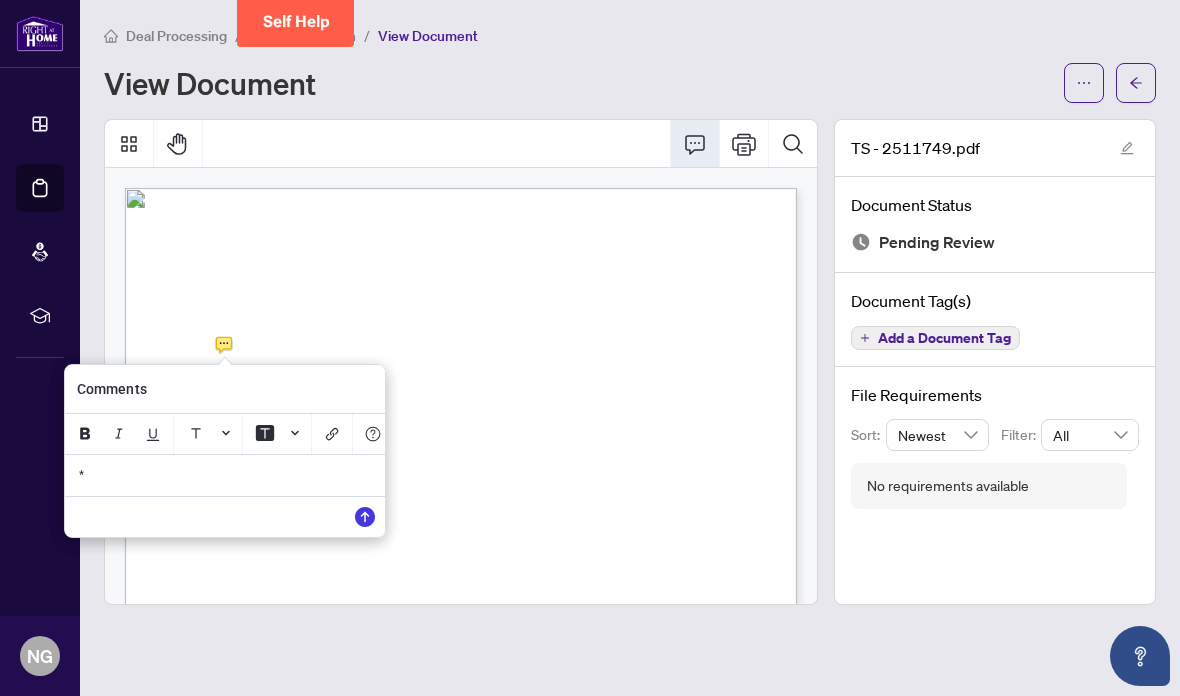 type 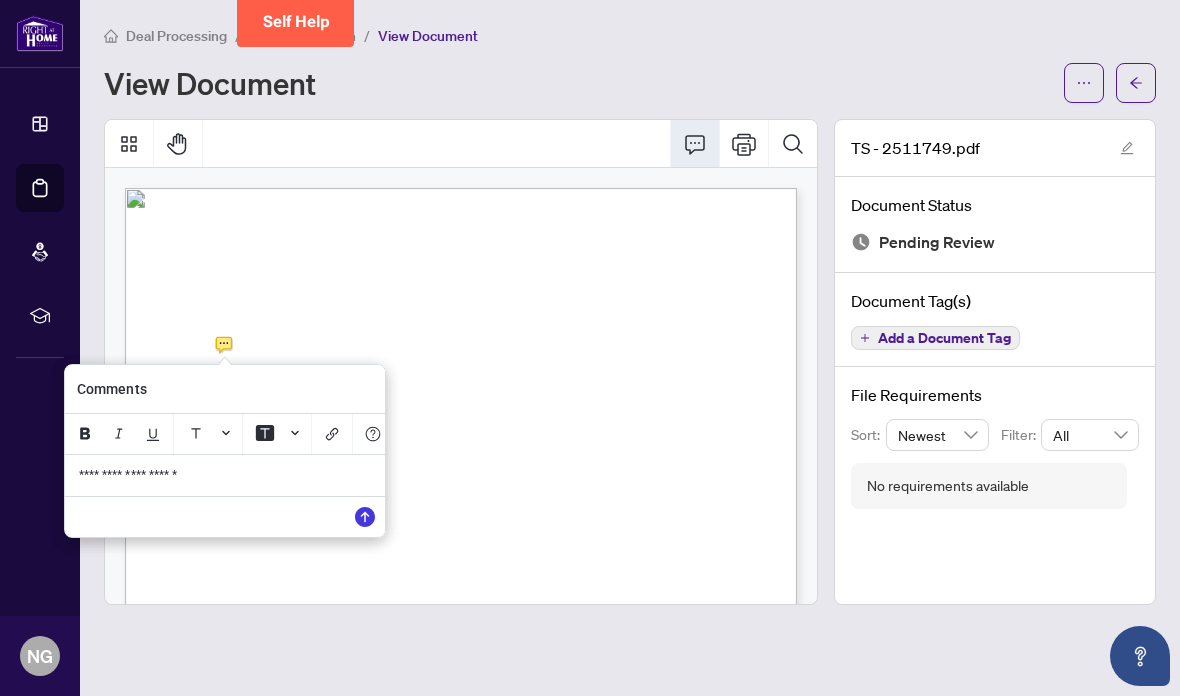 click at bounding box center (365, 517) 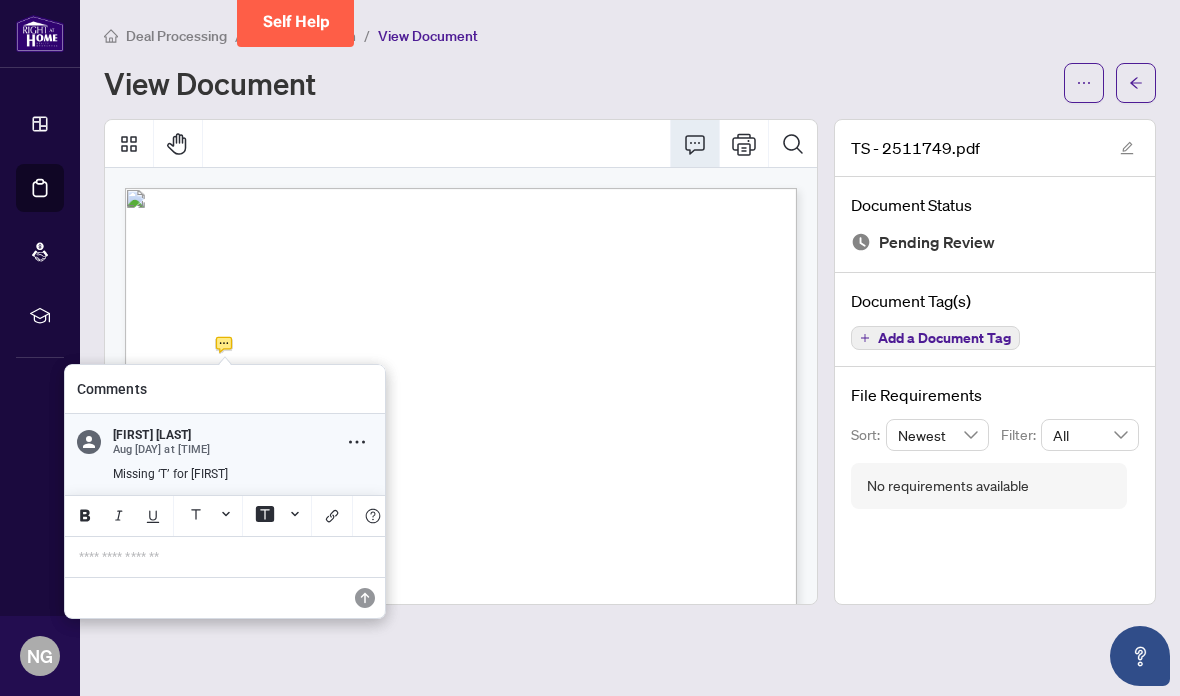 scroll, scrollTop: 7, scrollLeft: 0, axis: vertical 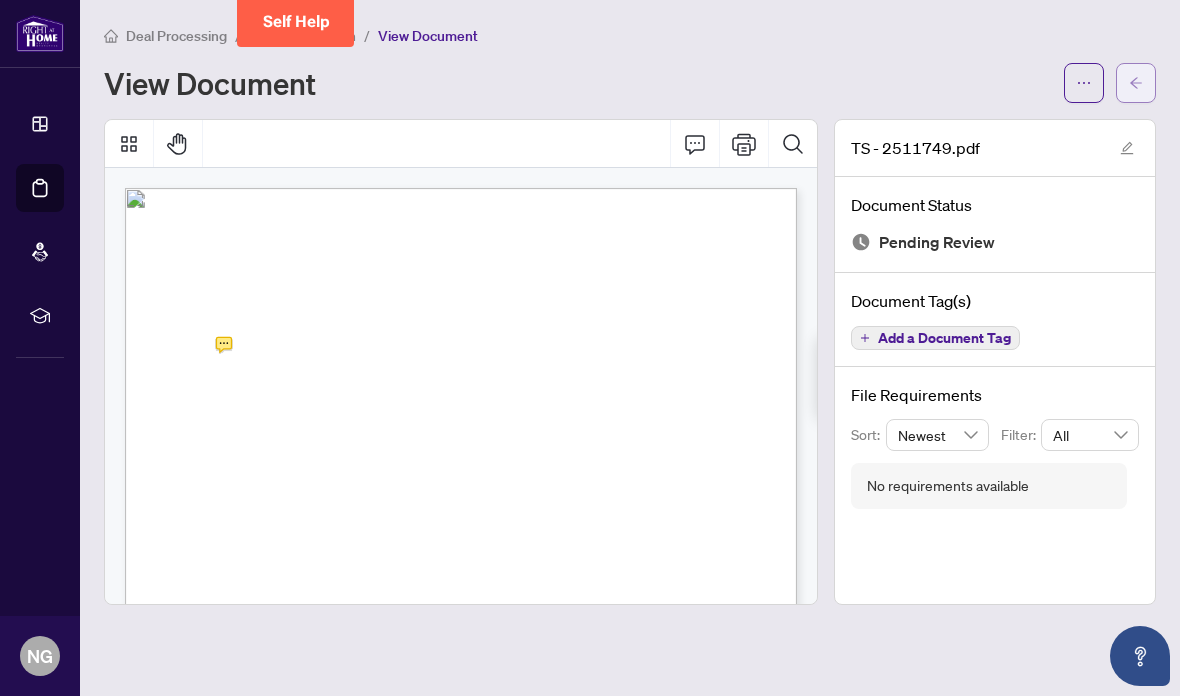 click at bounding box center (1136, 83) 